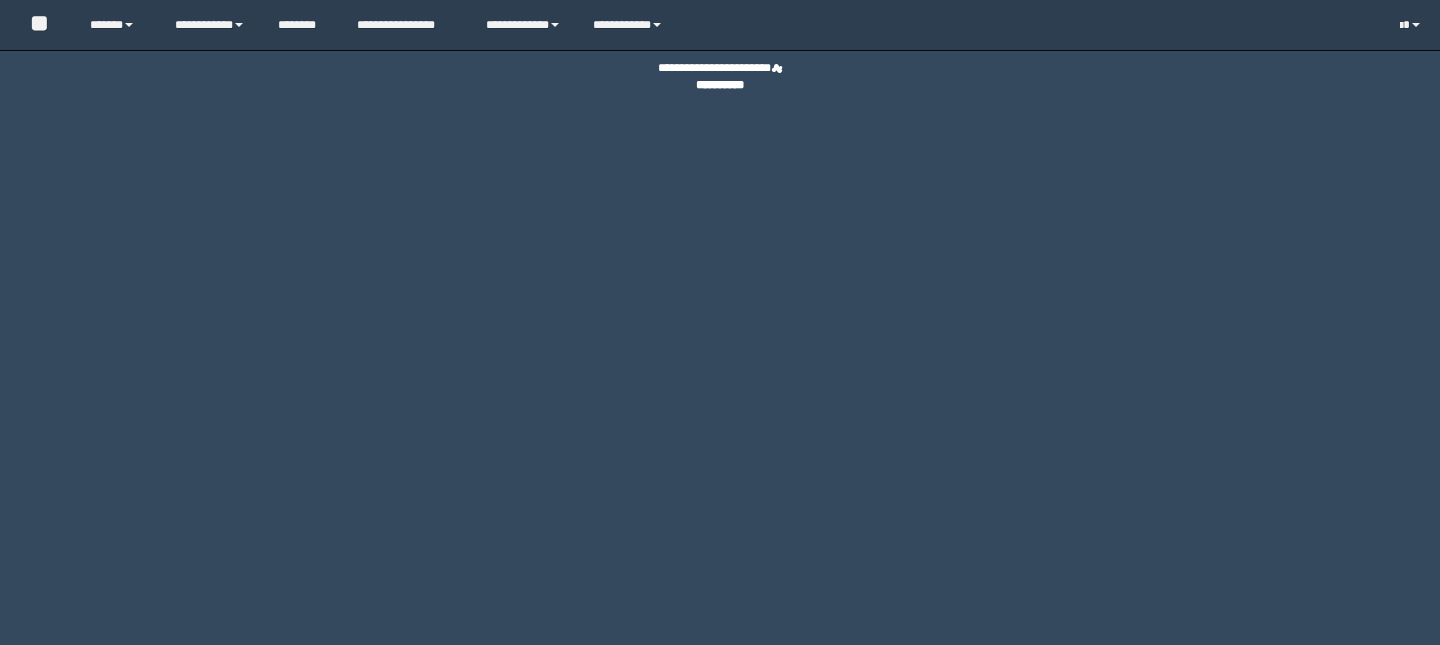 scroll, scrollTop: 0, scrollLeft: 0, axis: both 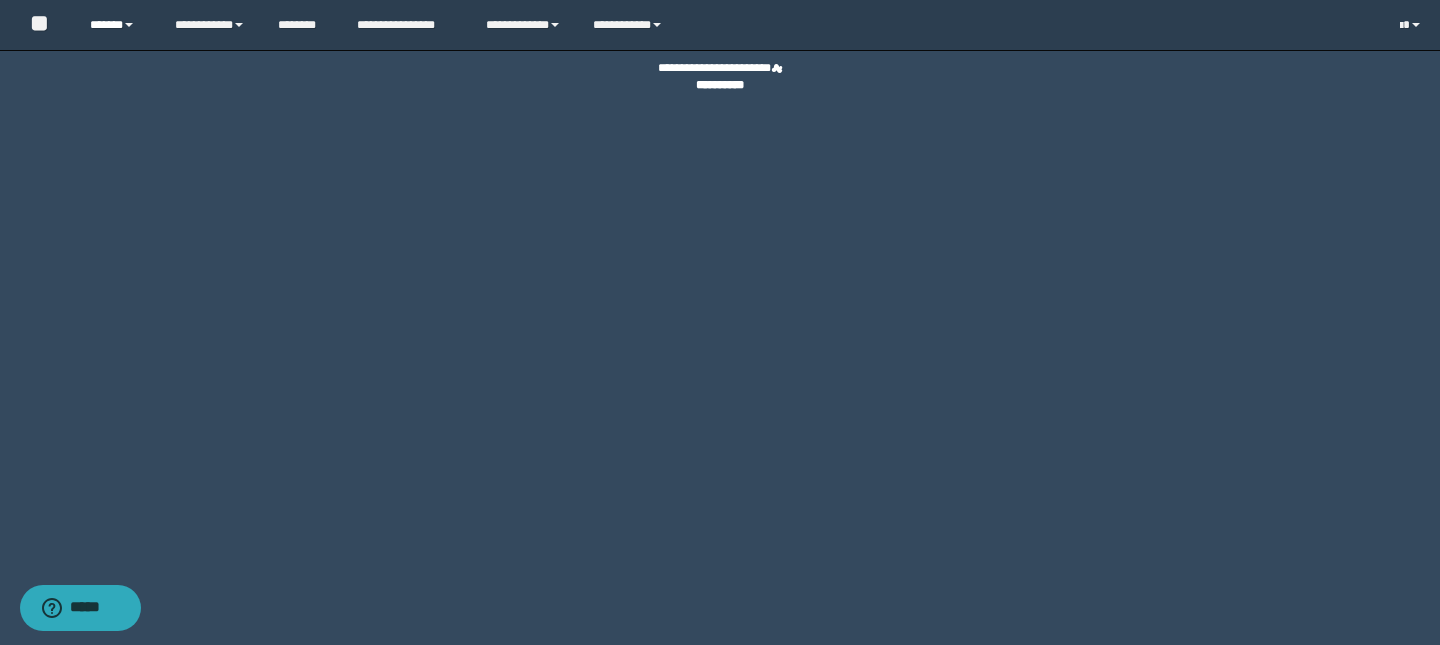 click at bounding box center [129, 25] 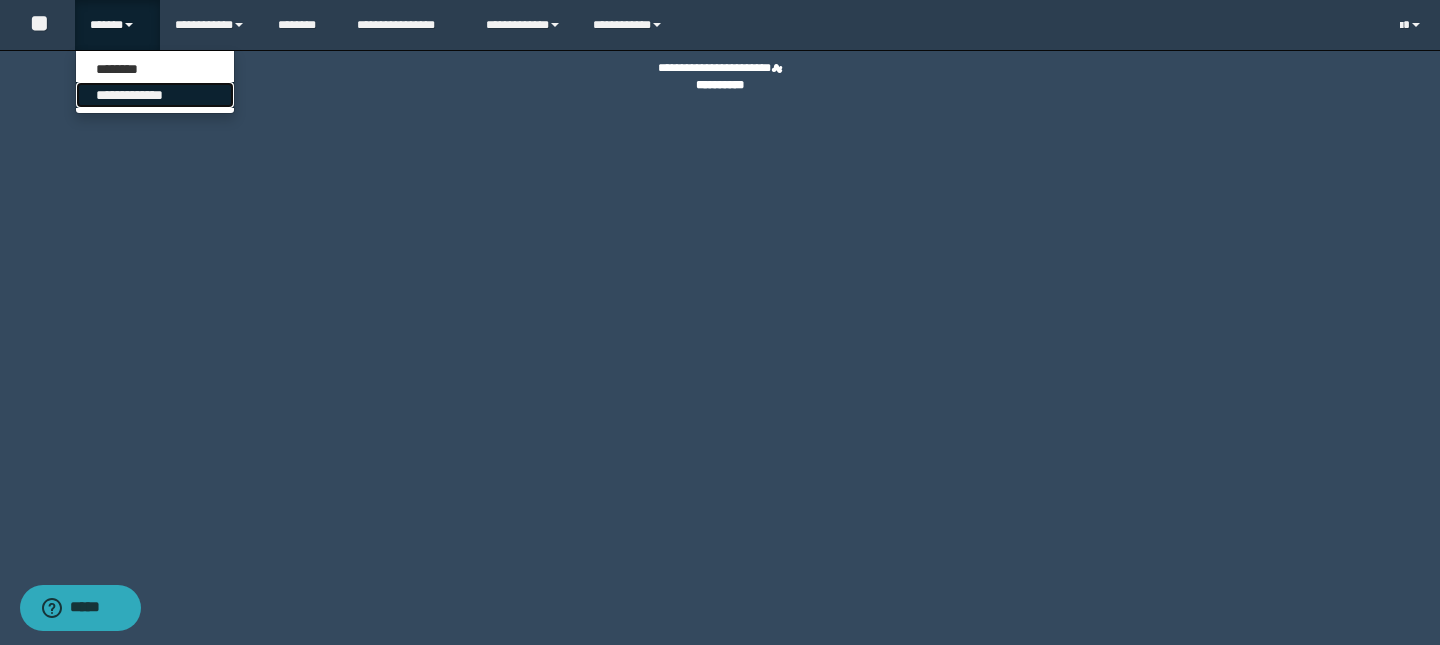 click on "**********" at bounding box center (155, 95) 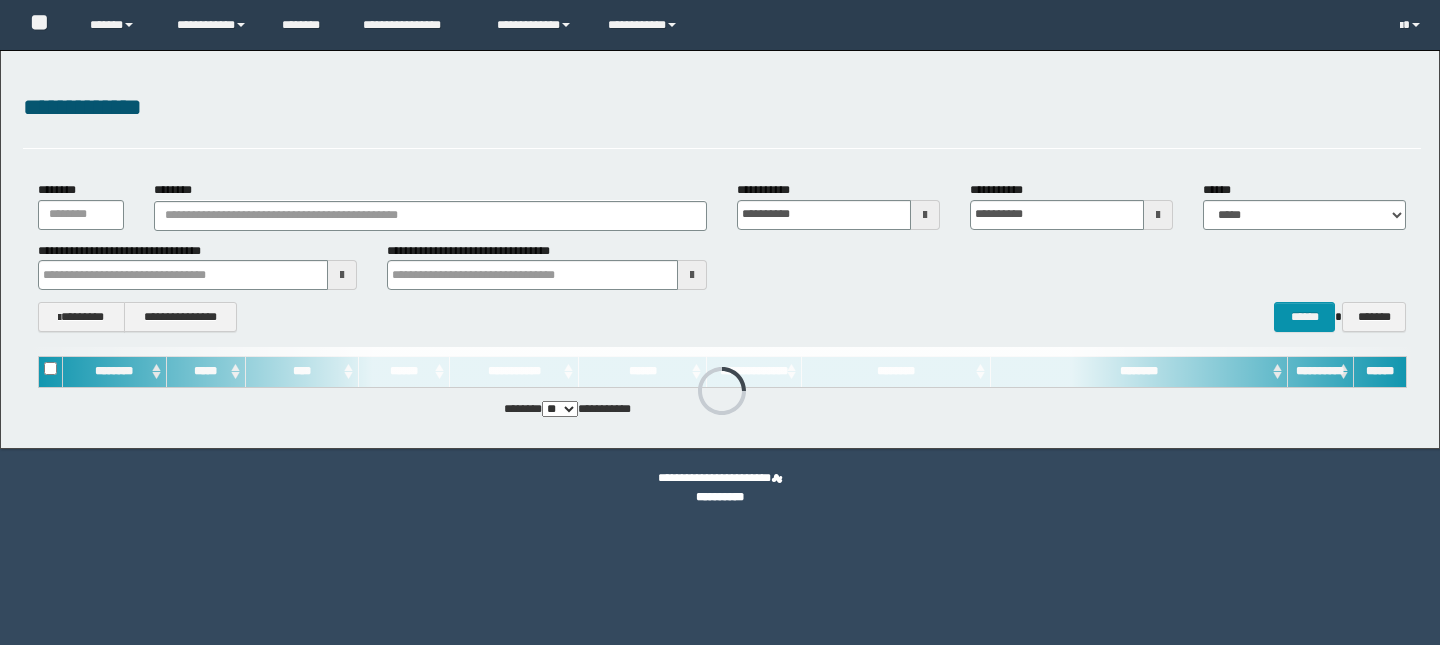scroll, scrollTop: 0, scrollLeft: 0, axis: both 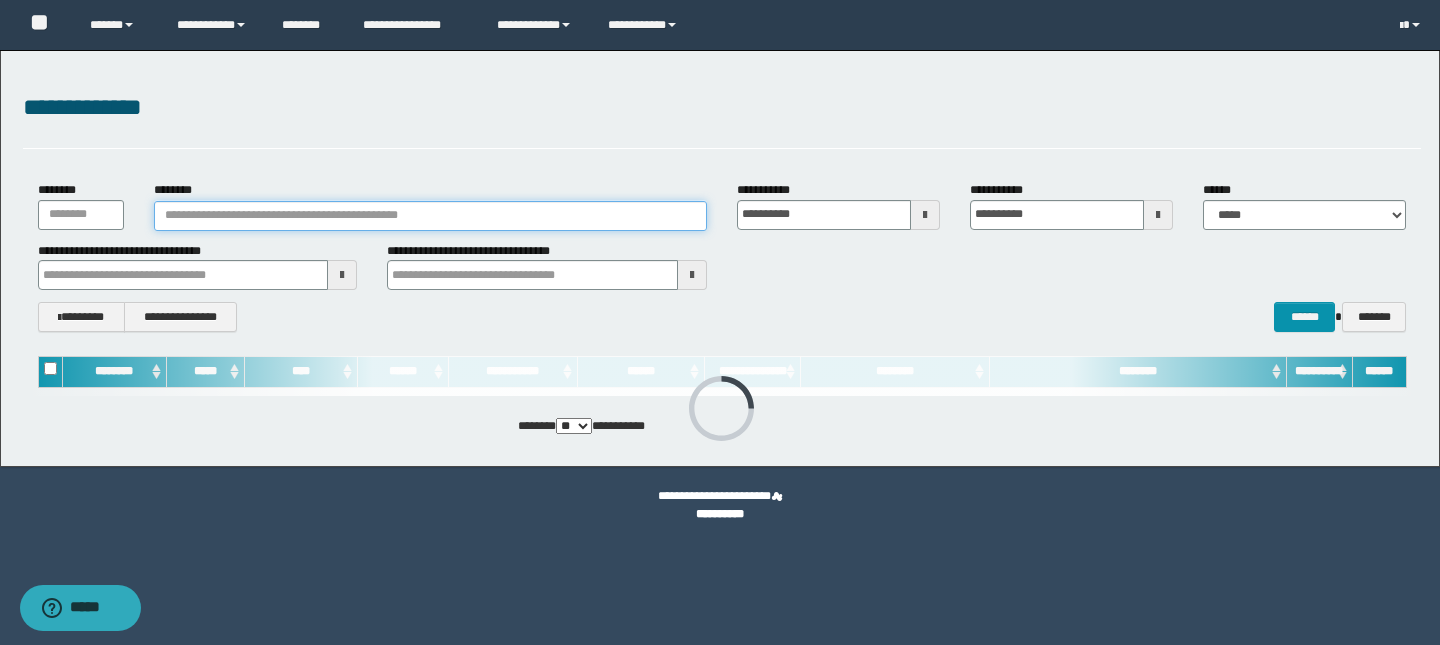 click on "********" at bounding box center (430, 216) 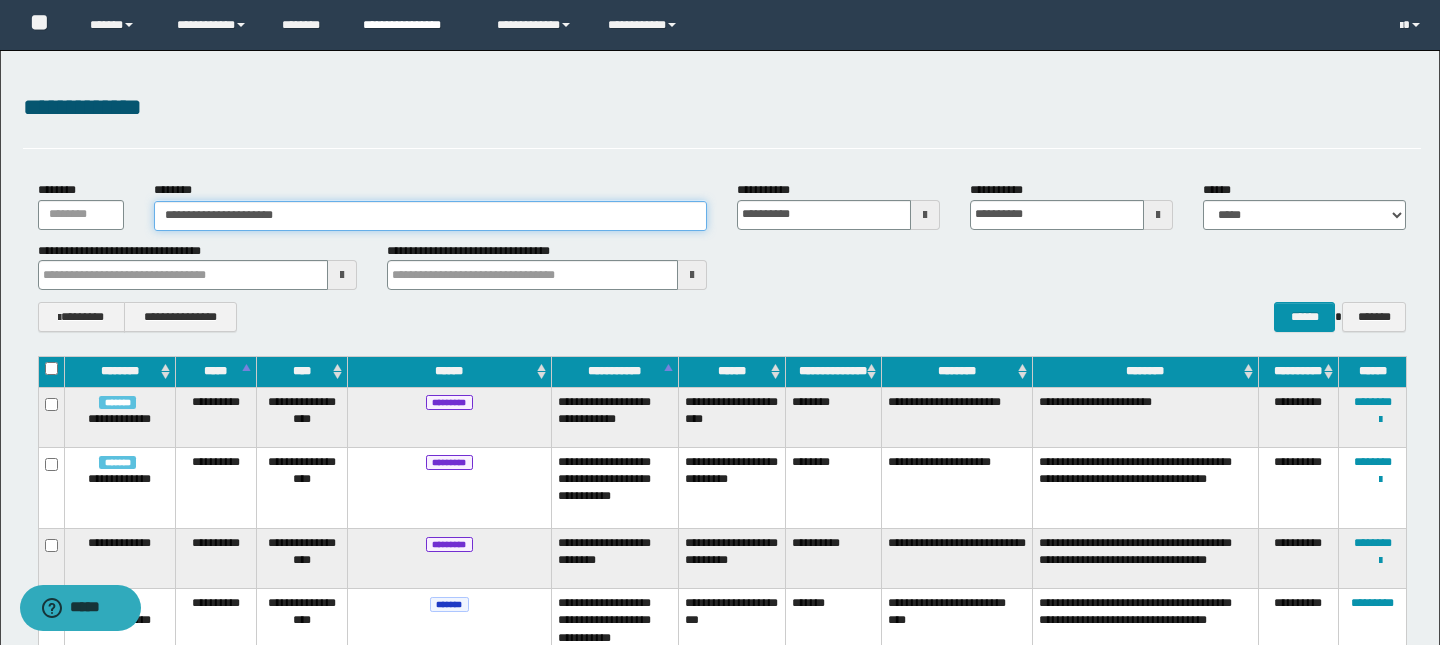type on "**********" 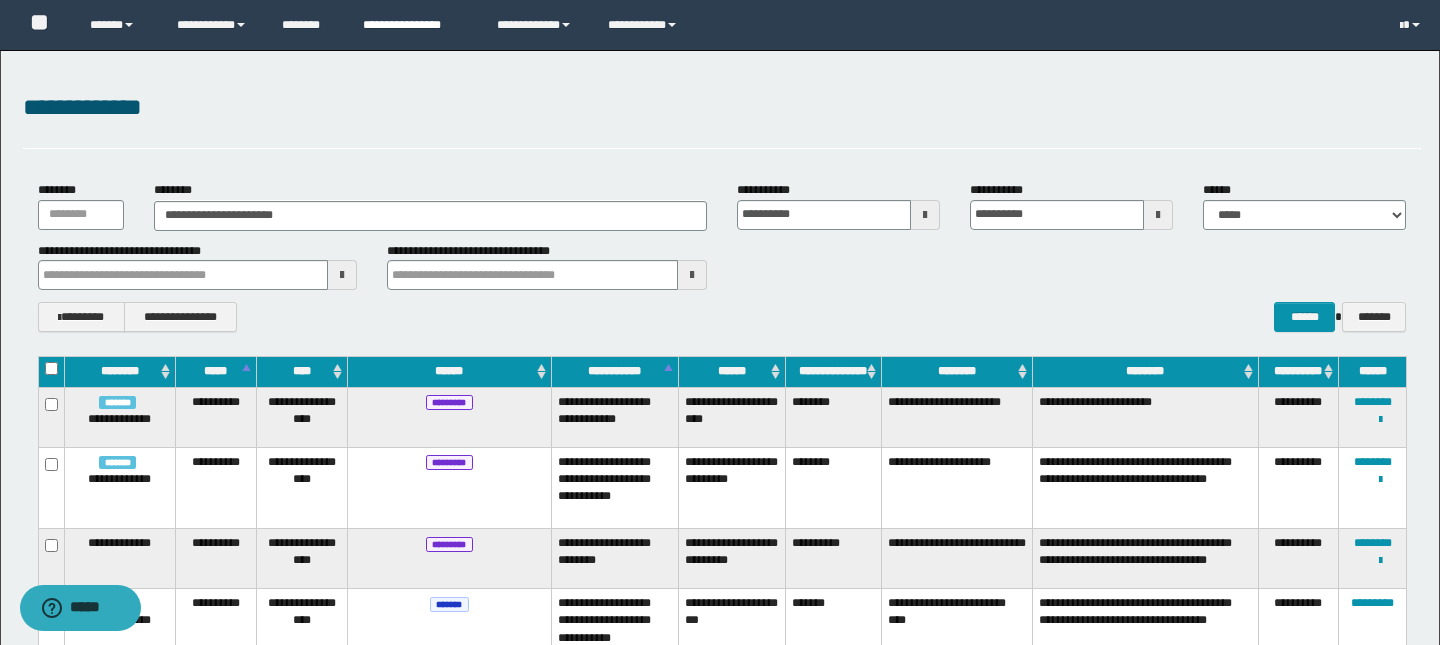 click on "**********" at bounding box center (414, 25) 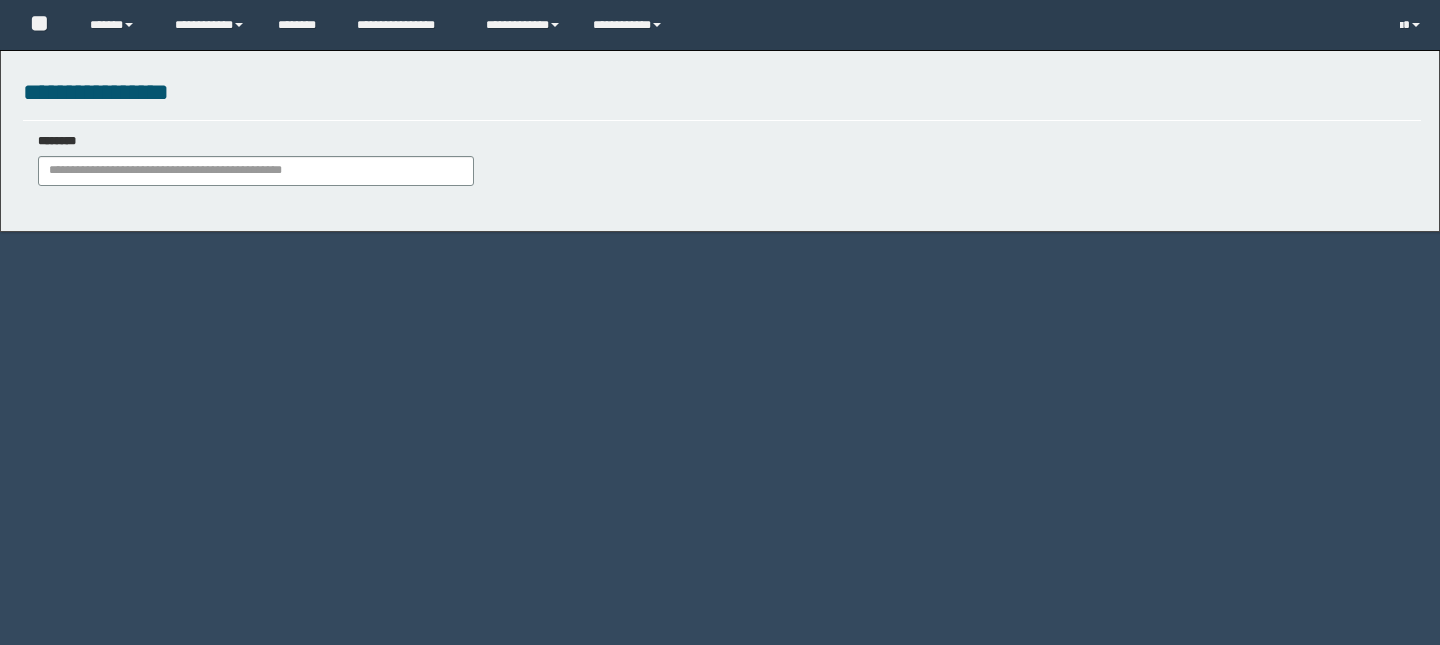 scroll, scrollTop: 0, scrollLeft: 0, axis: both 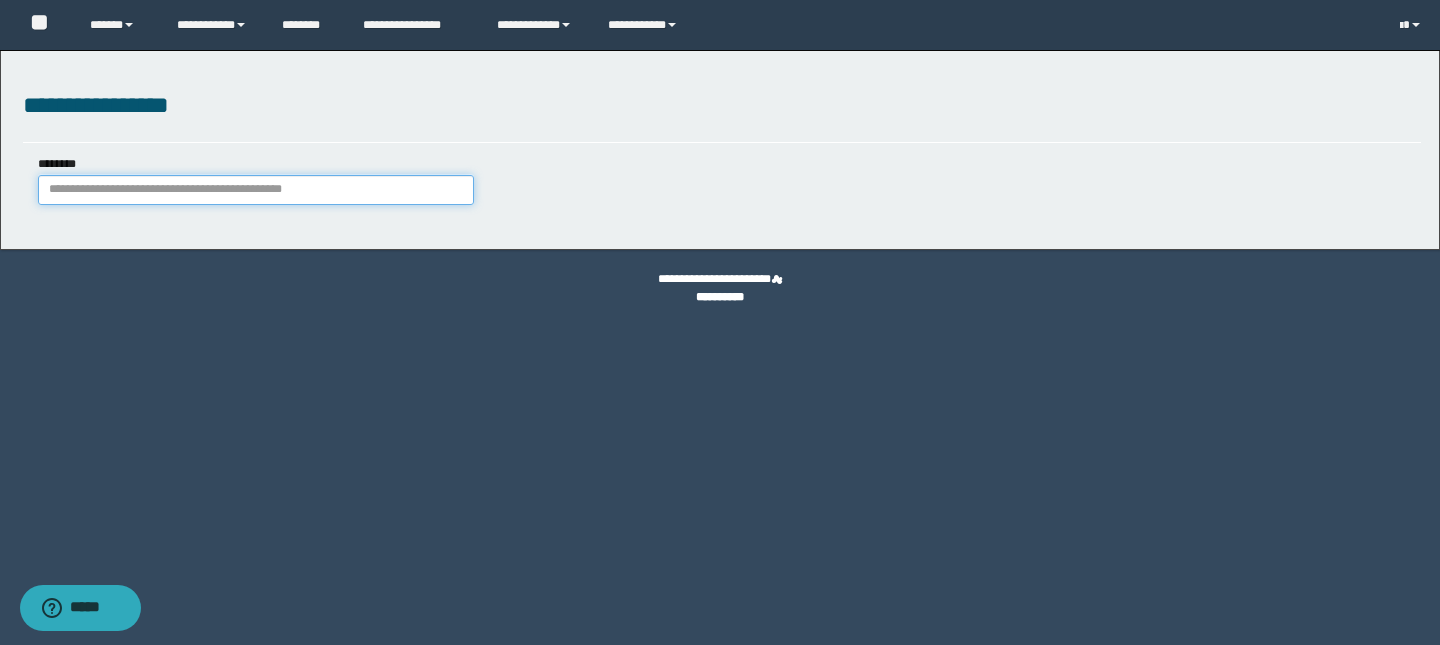 click on "********" at bounding box center [256, 190] 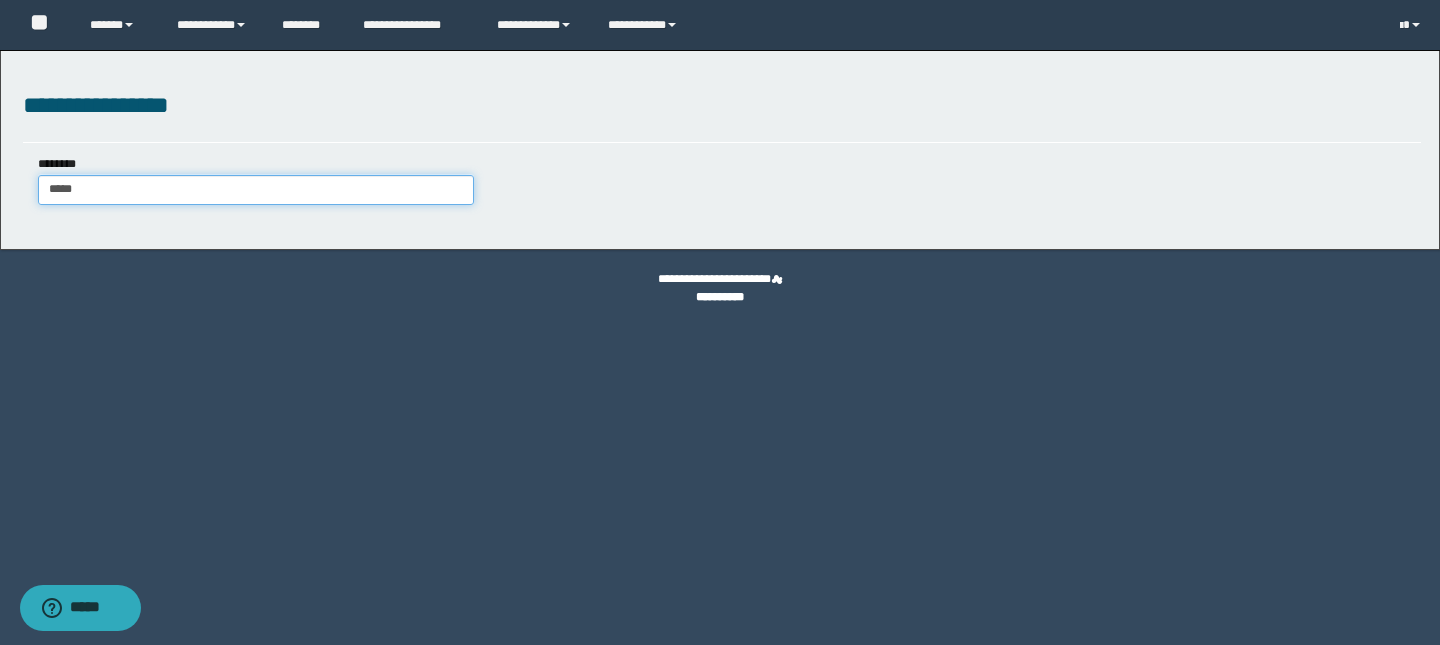 type on "******" 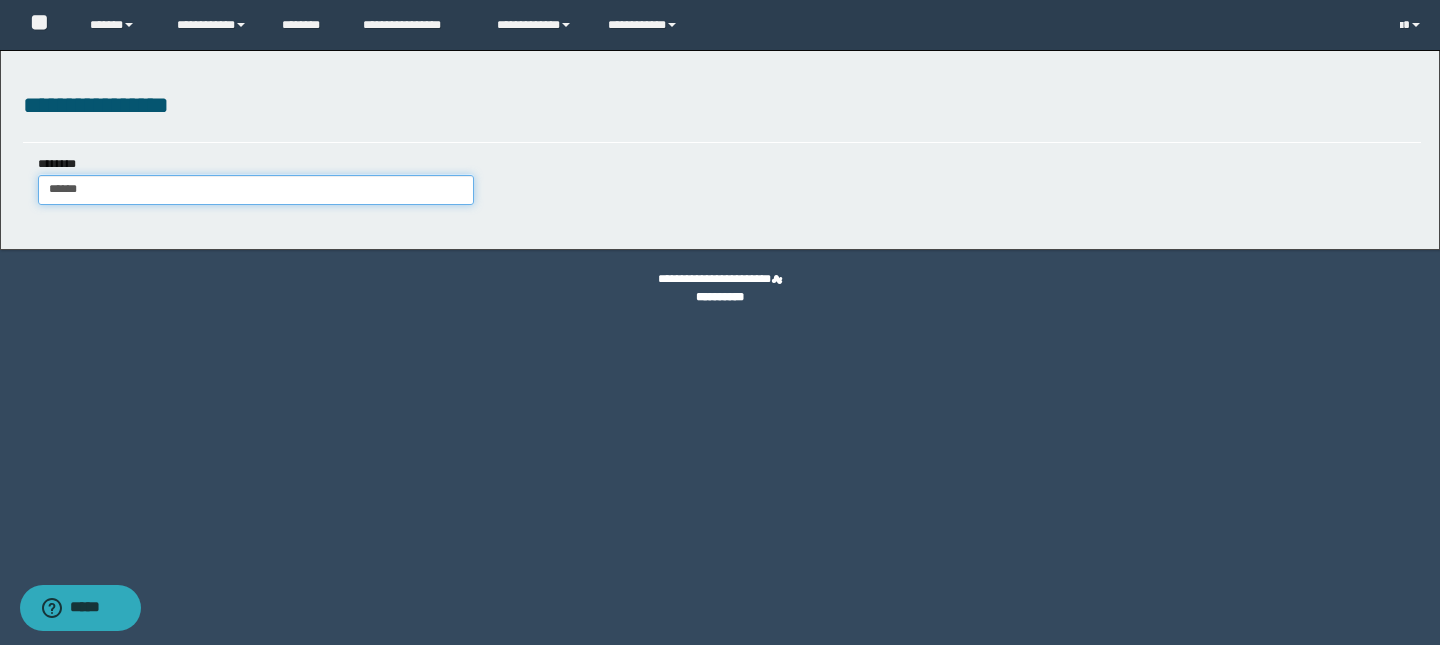 type on "******" 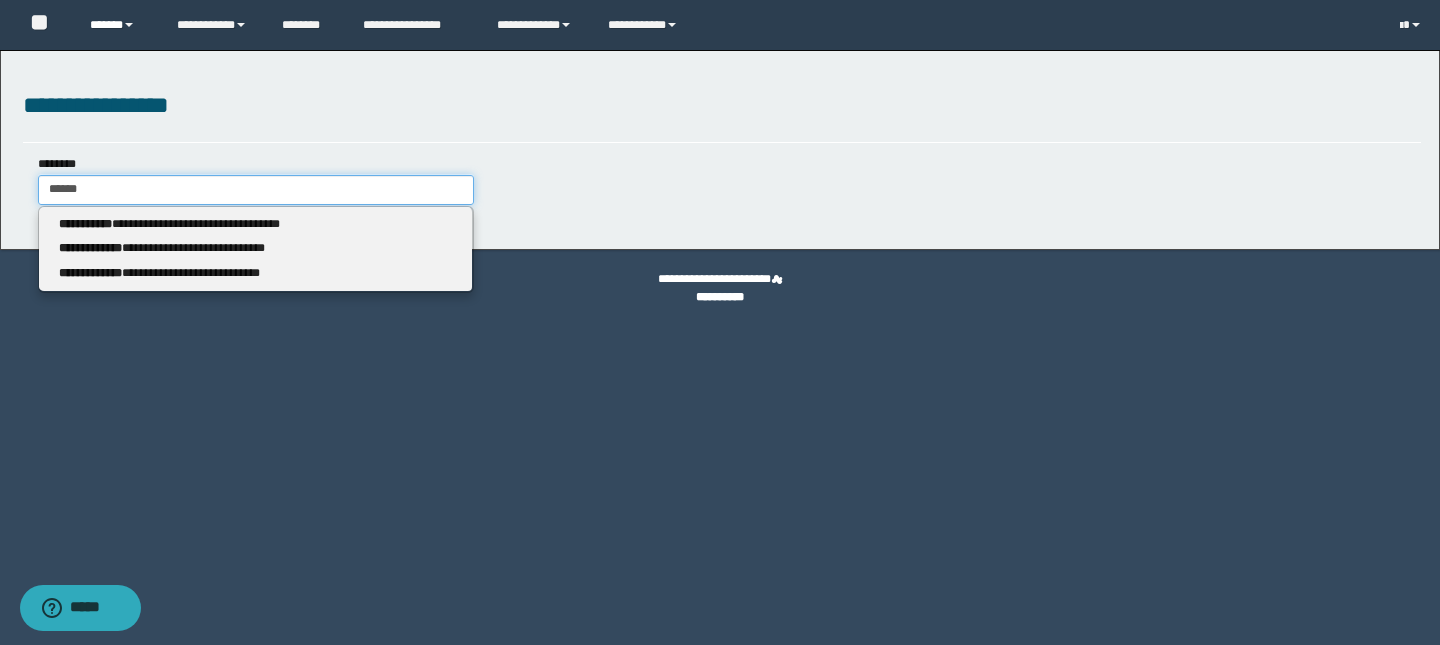 type on "******" 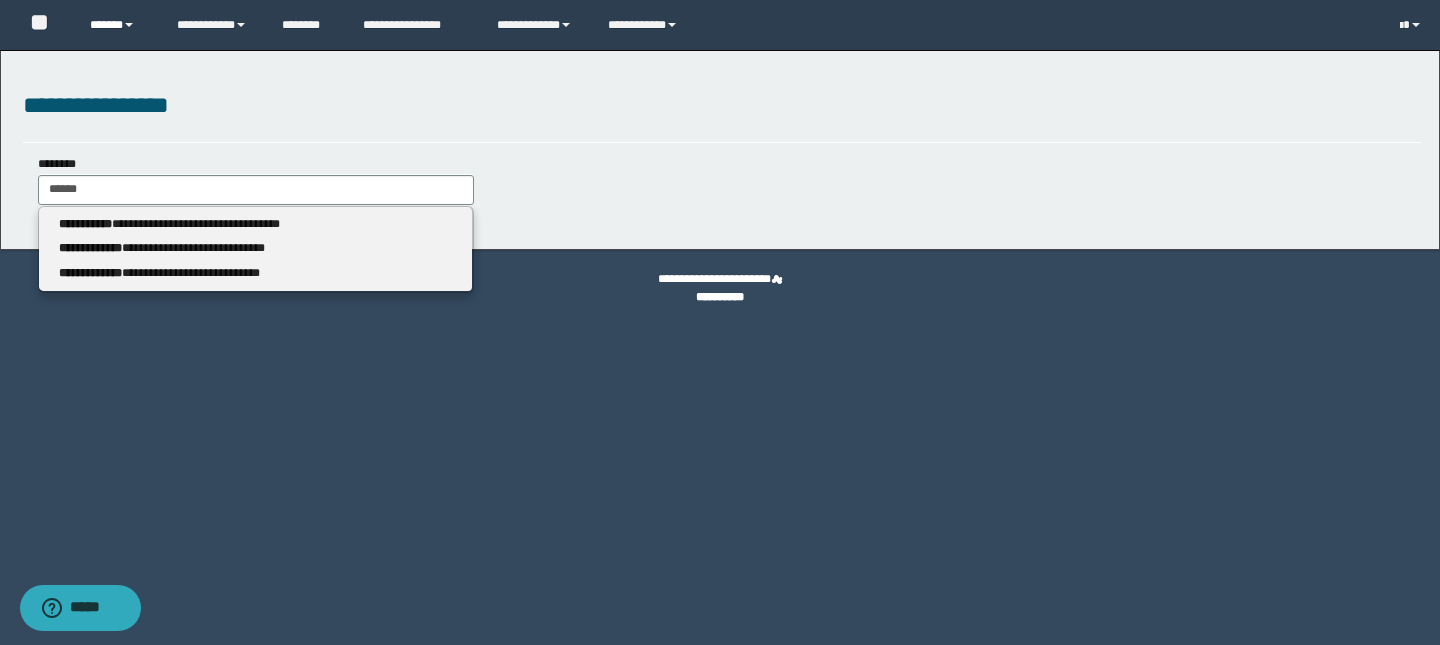 click at bounding box center [129, 25] 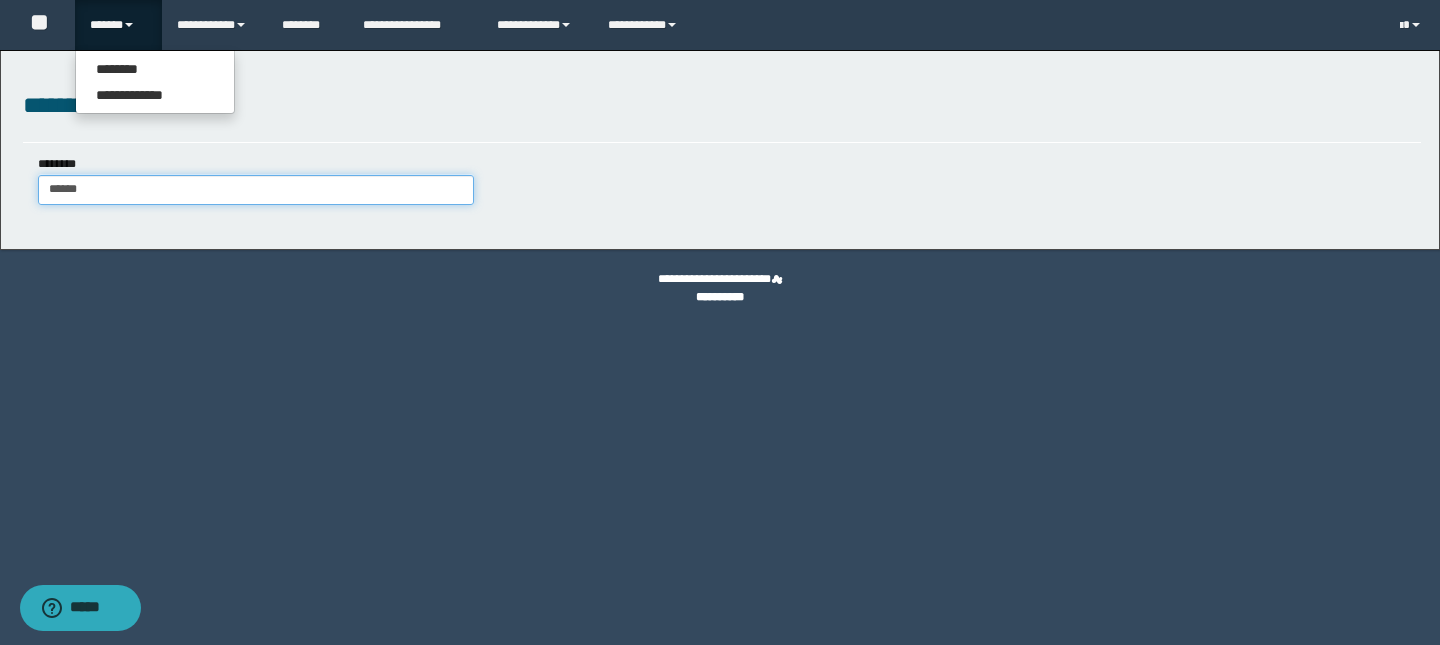 type on "******" 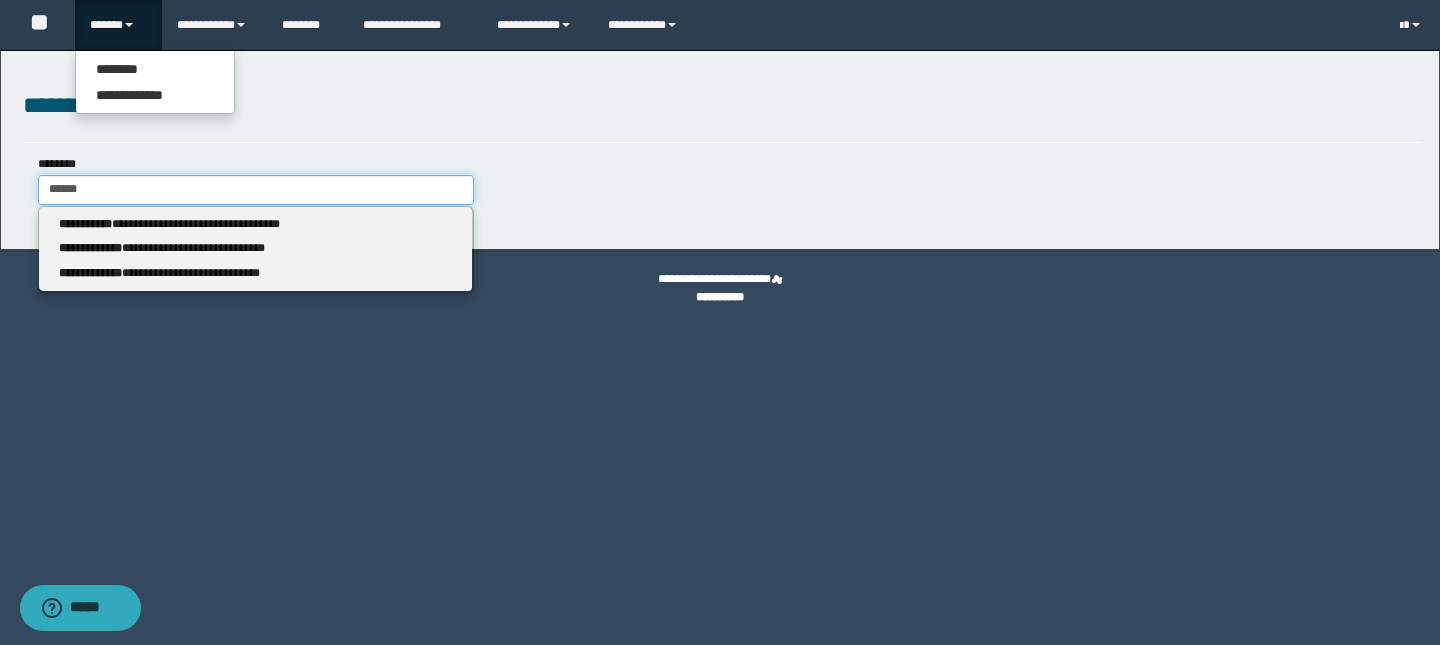 click on "******" at bounding box center [256, 190] 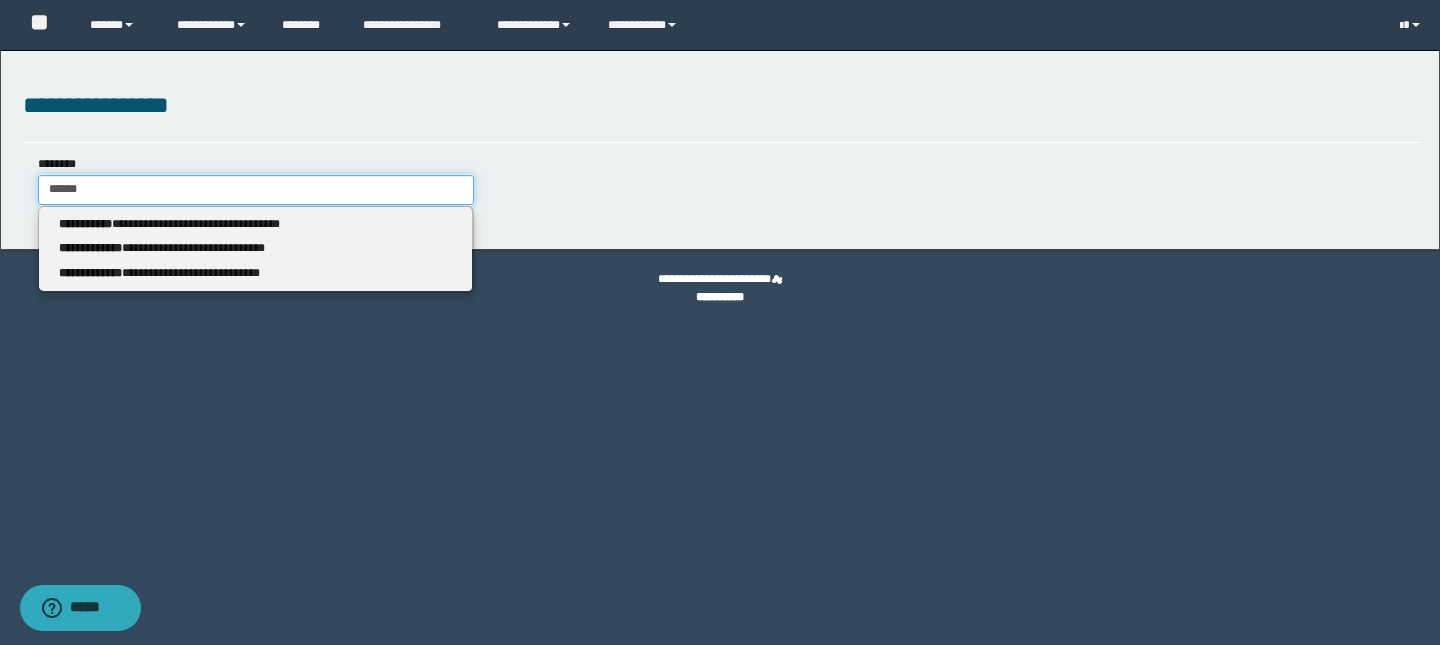 type 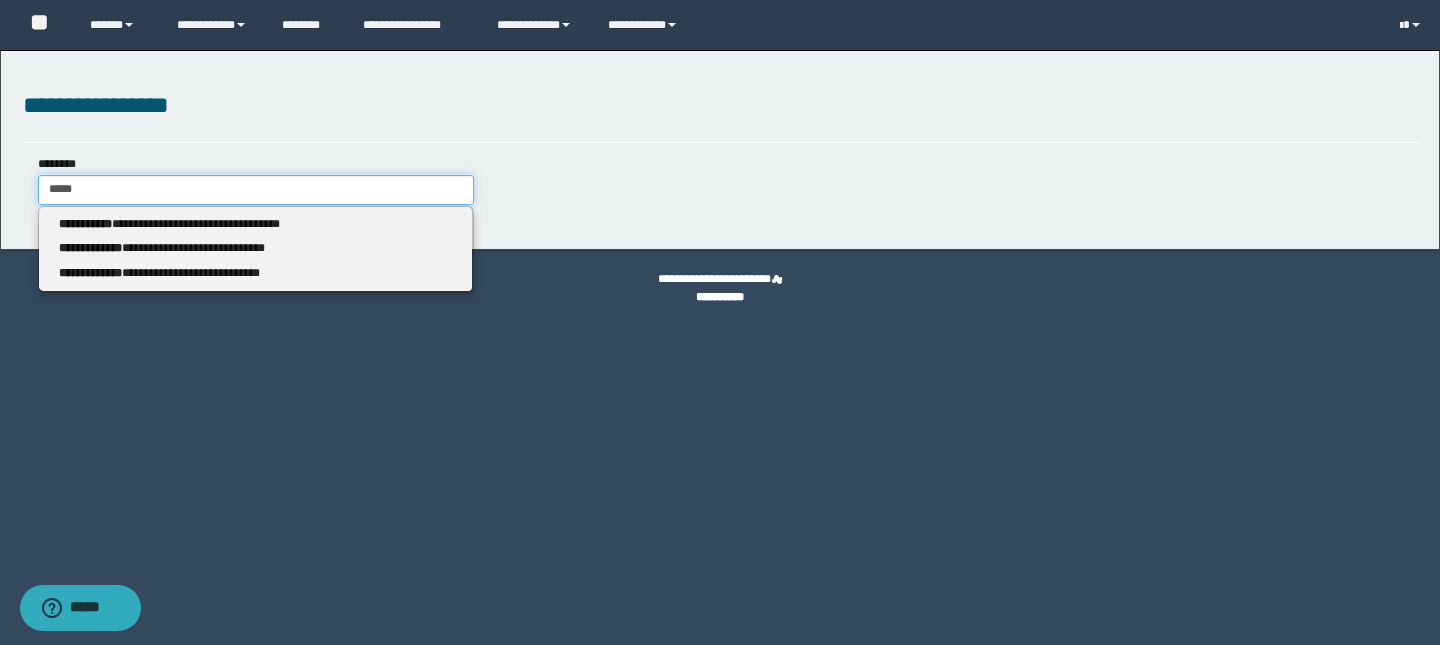 type on "*****" 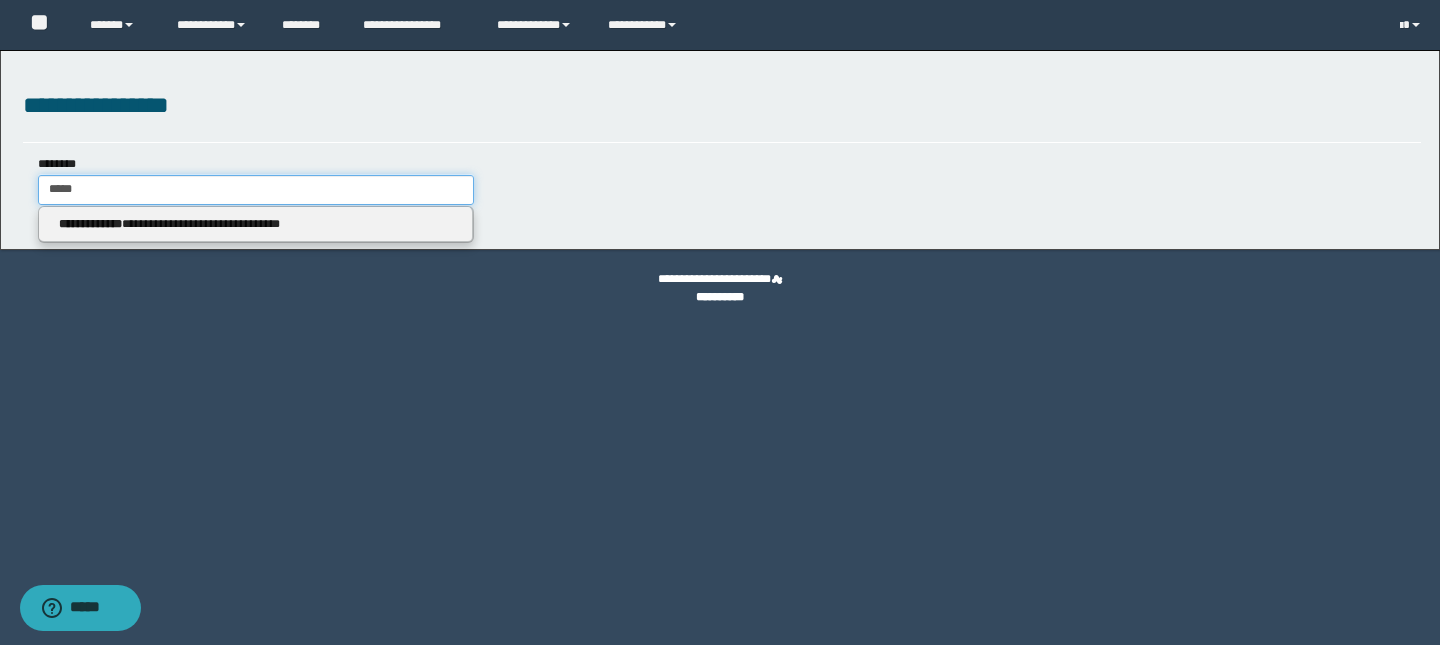 type 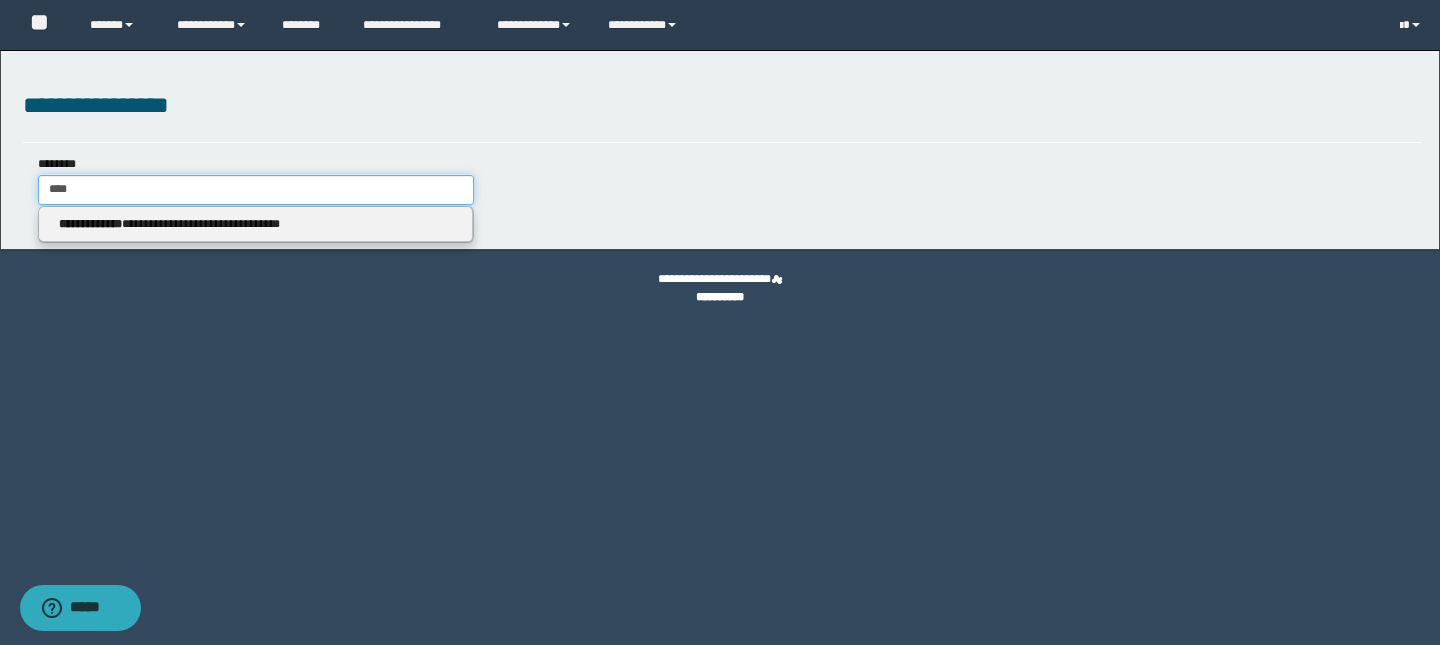 type on "****" 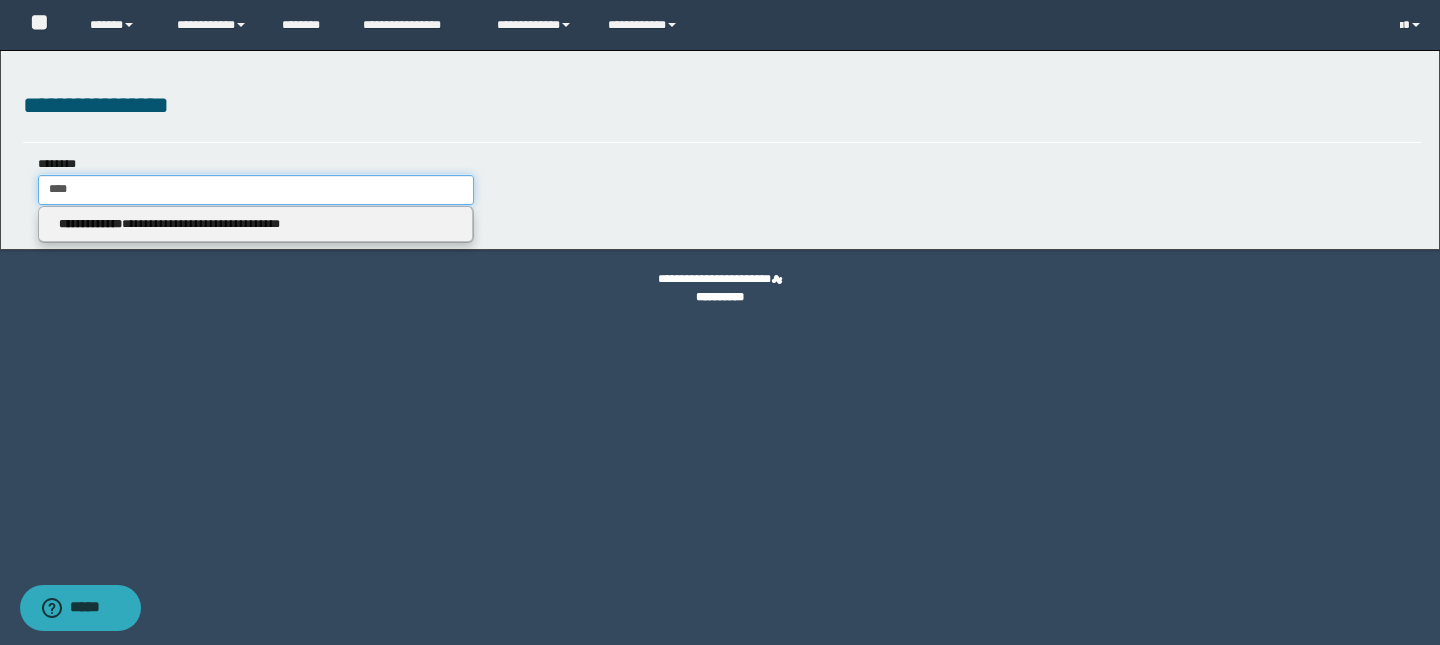 type 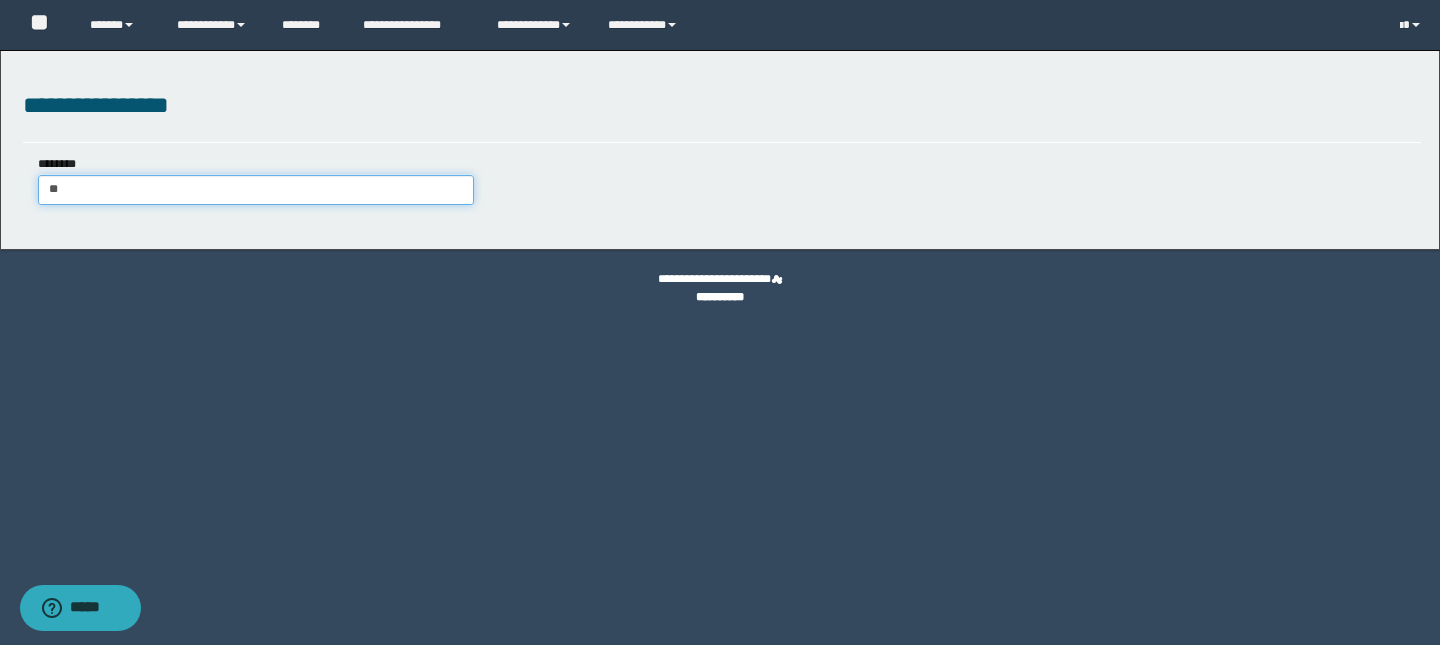type on "*" 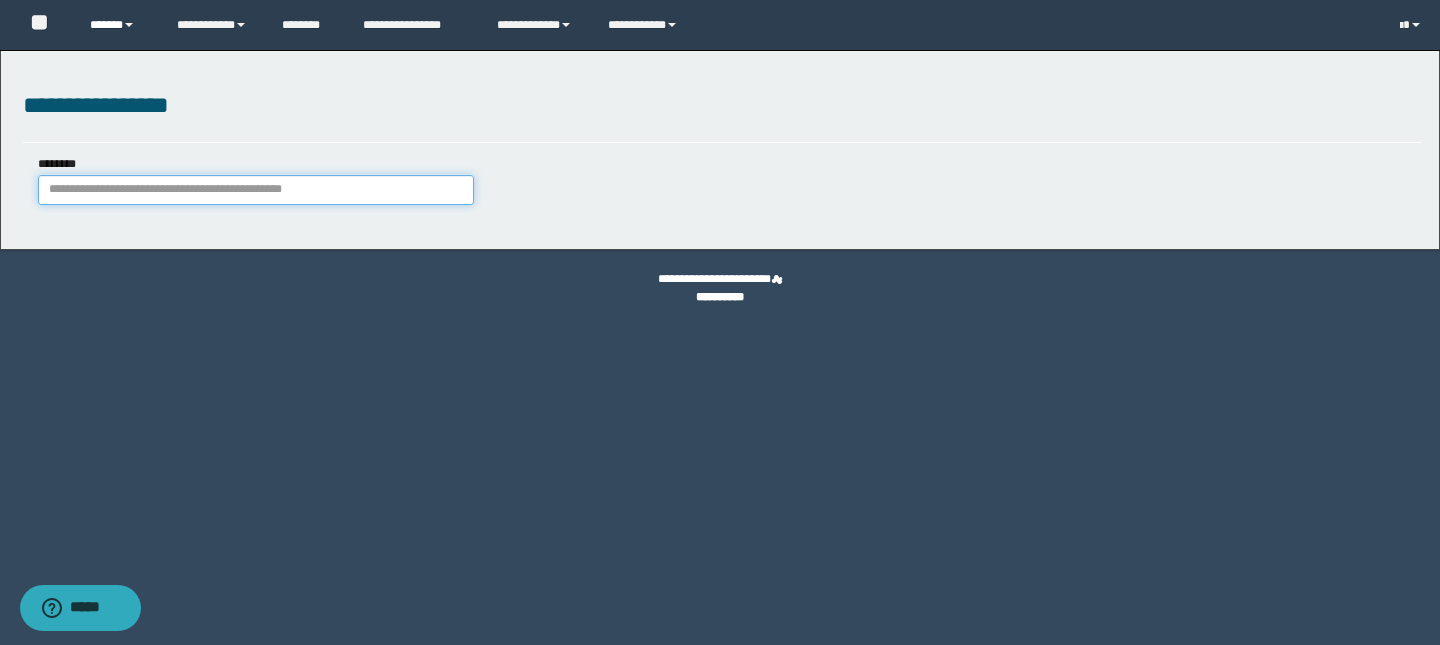 type 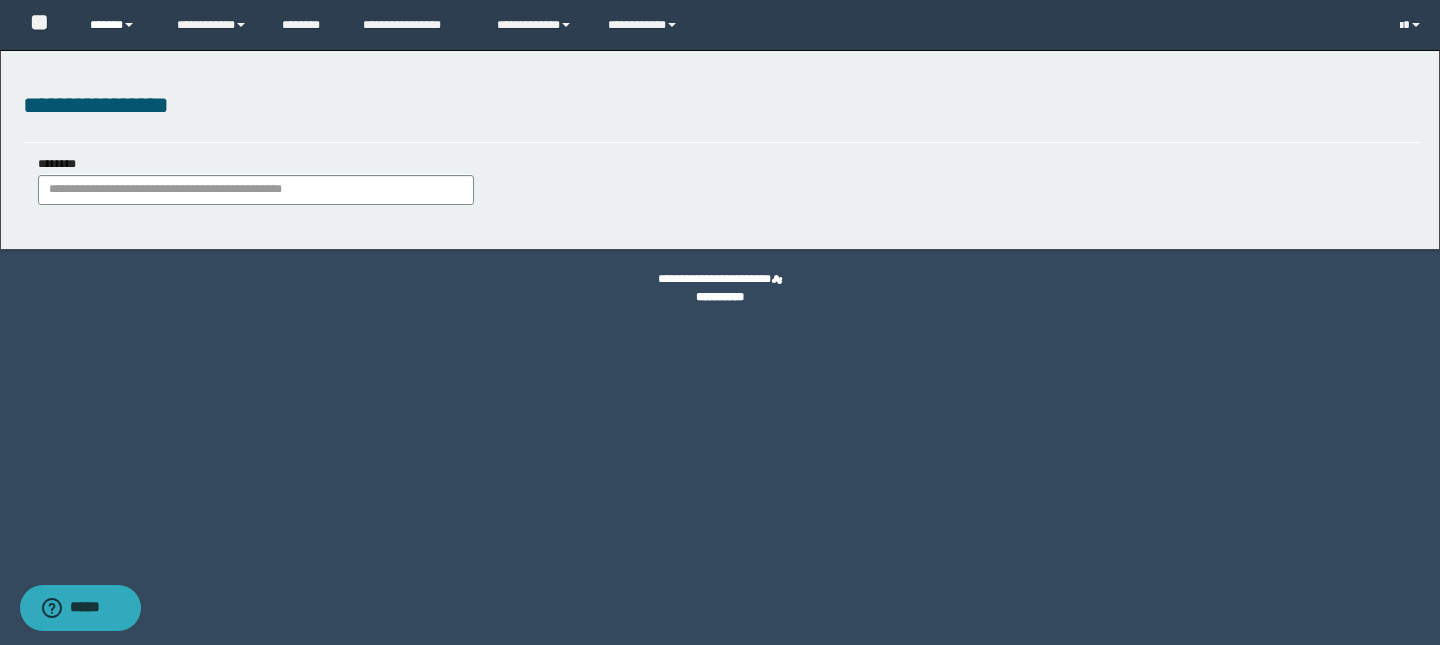 click at bounding box center [129, 25] 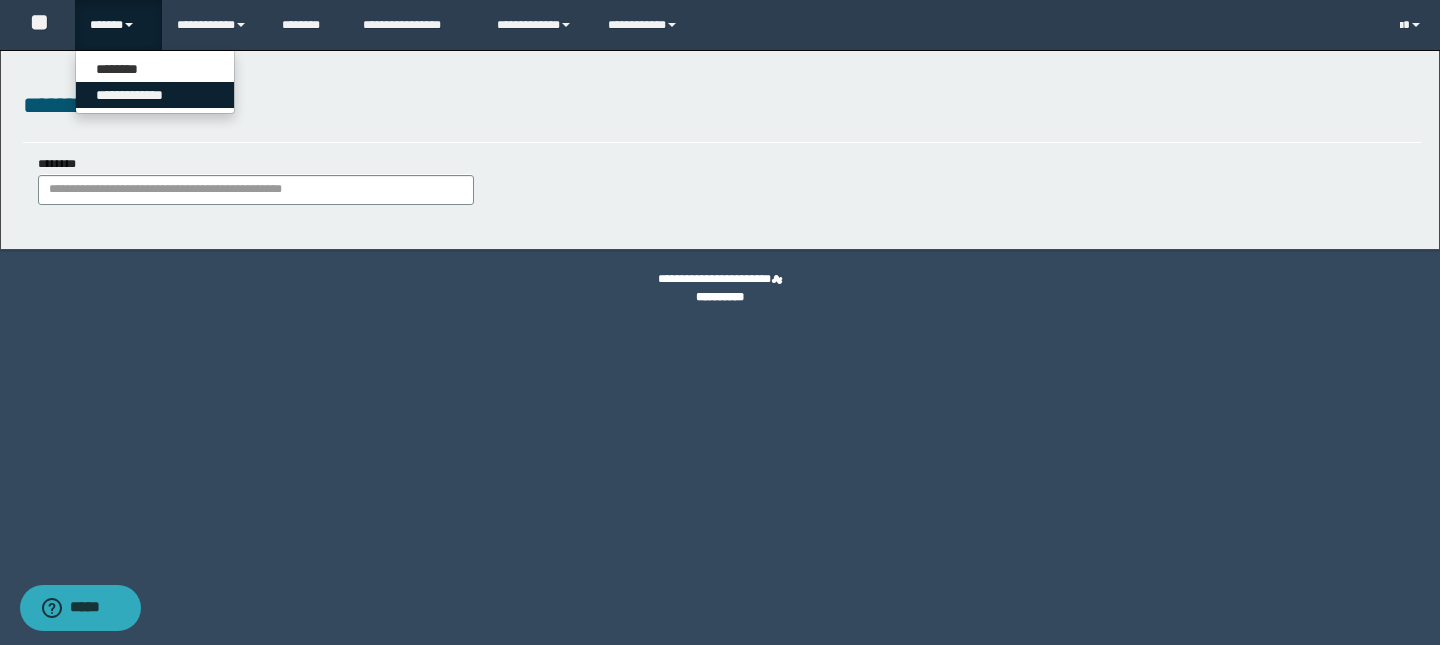 click on "**********" at bounding box center [155, 95] 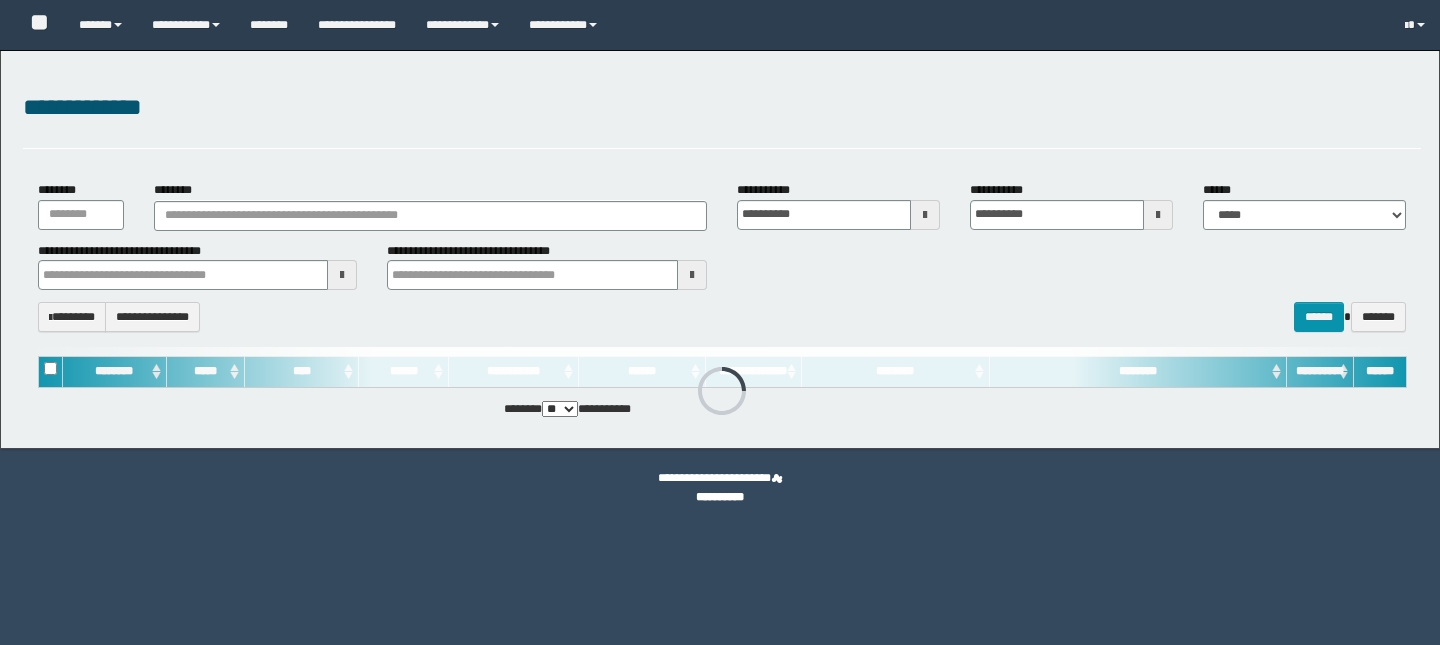 scroll, scrollTop: 0, scrollLeft: 0, axis: both 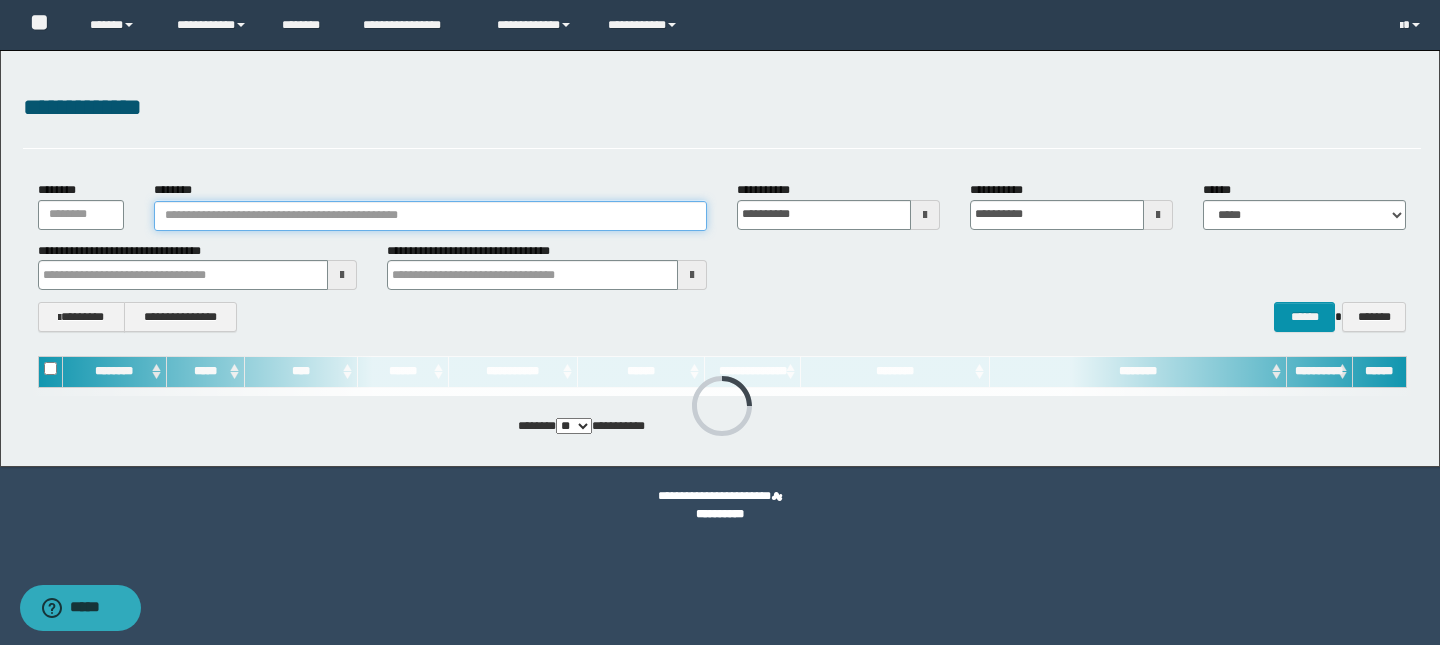 click on "********" at bounding box center [430, 216] 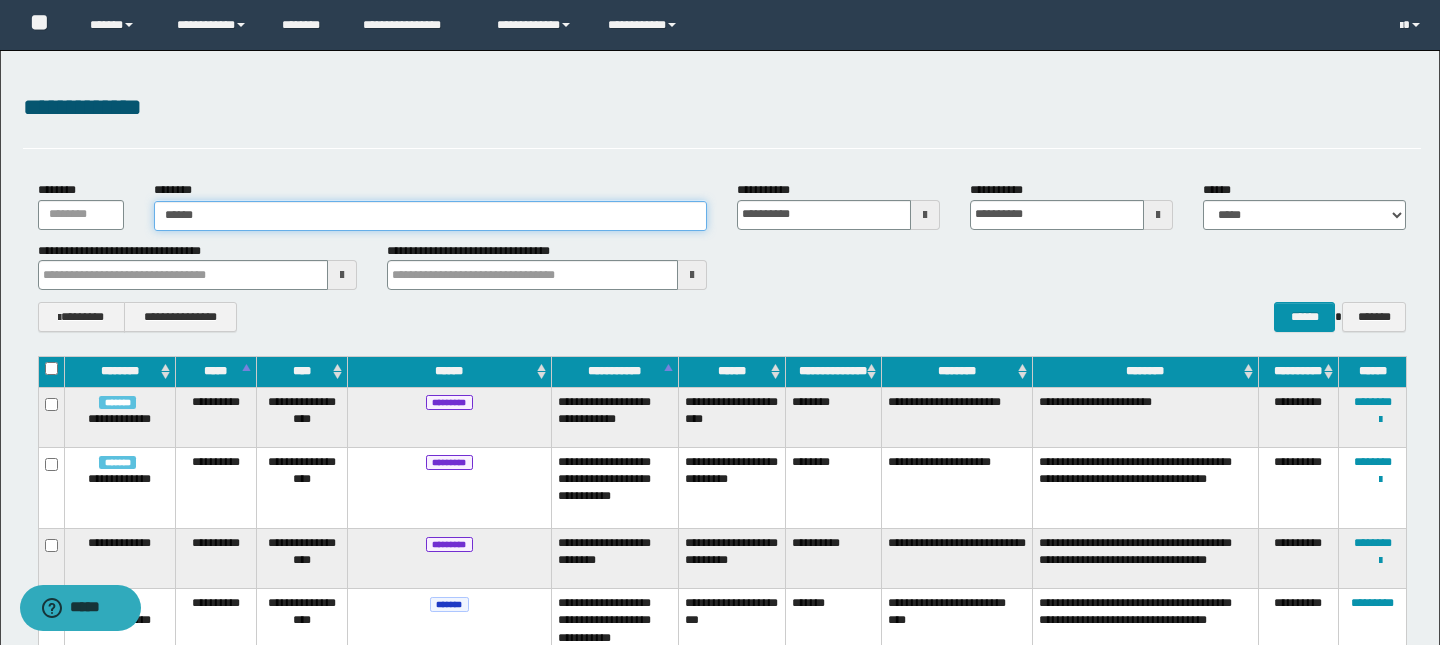 type on "*******" 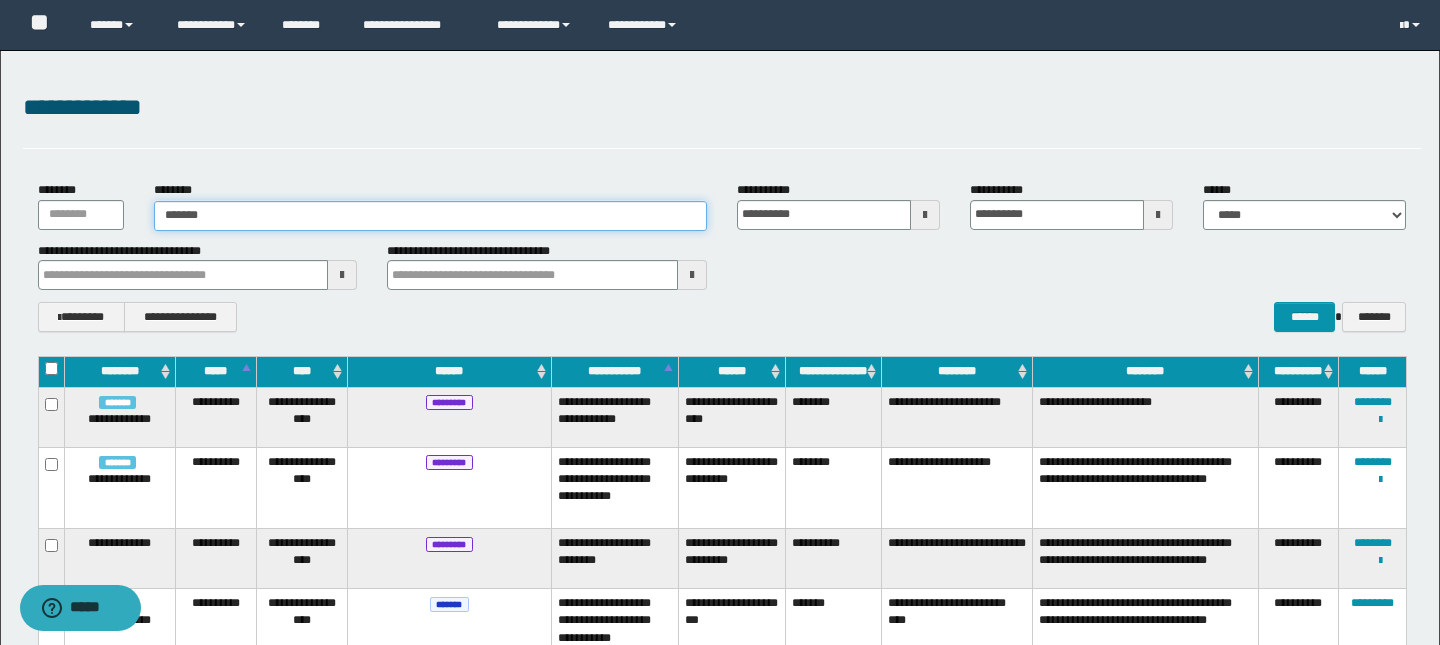 type on "*******" 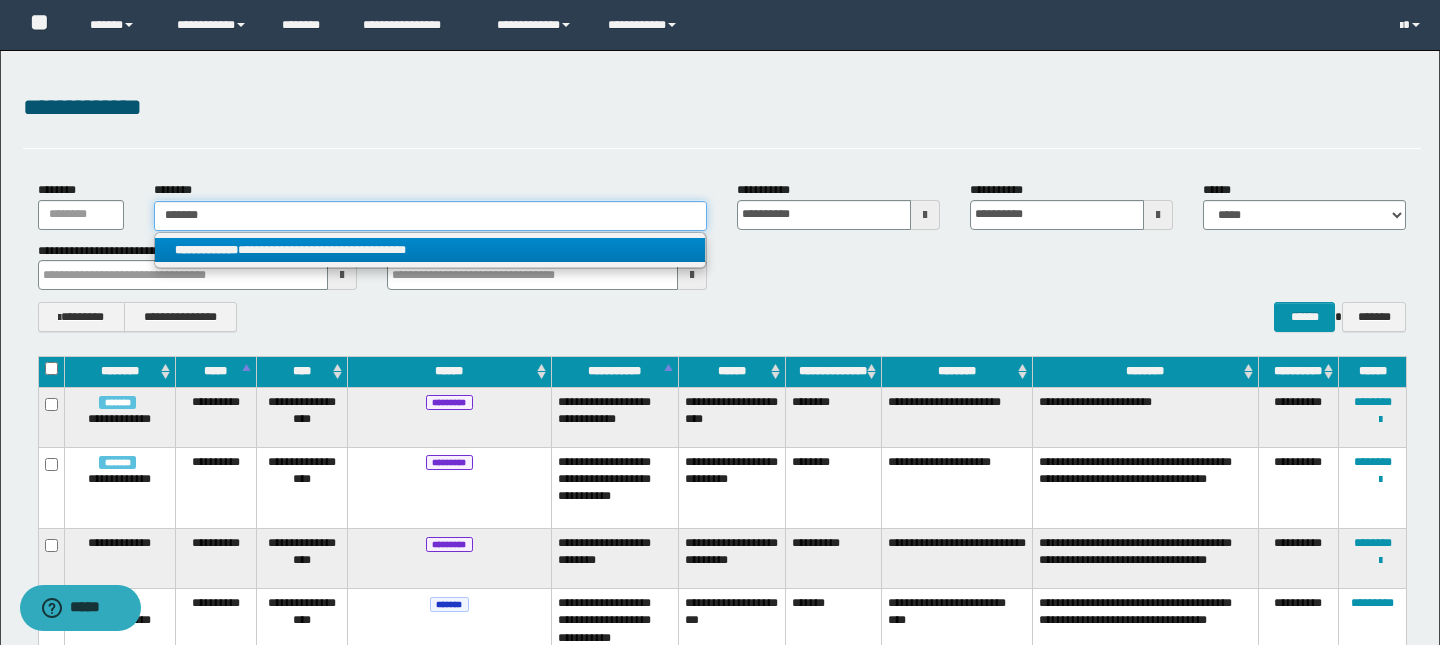 type on "*******" 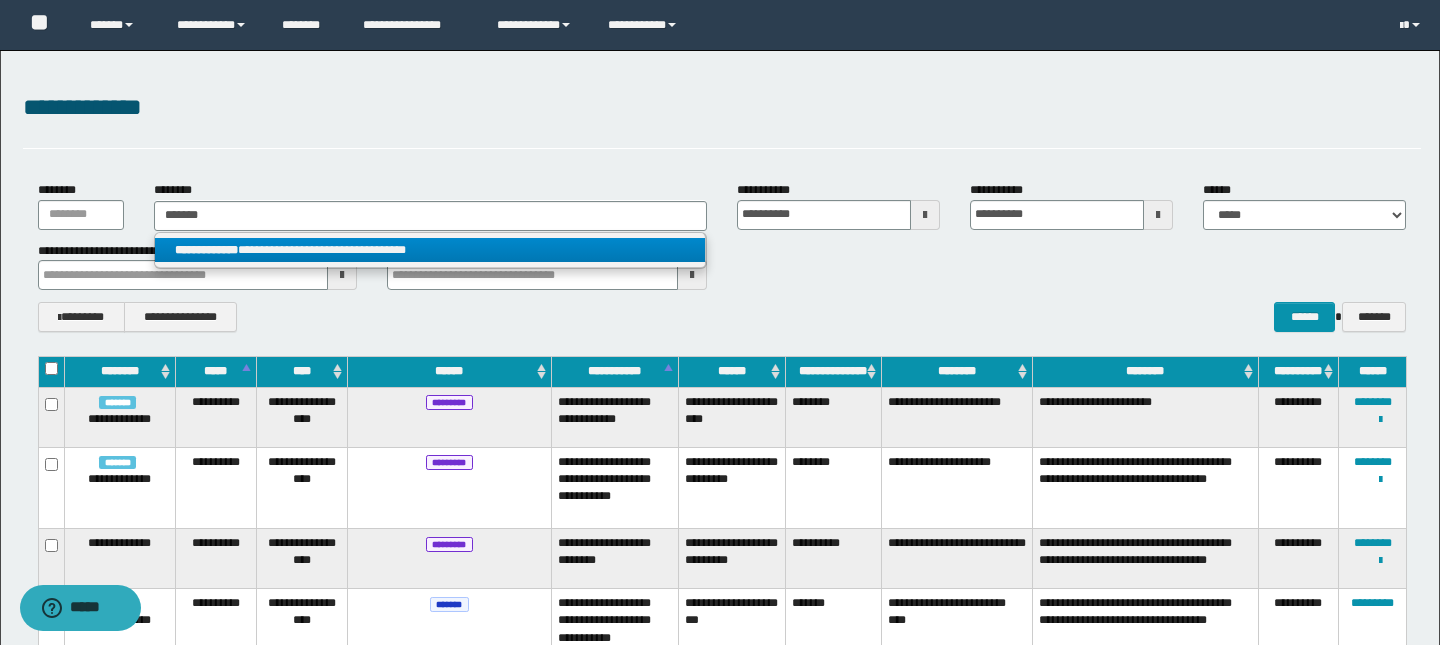 click on "**********" at bounding box center [430, 250] 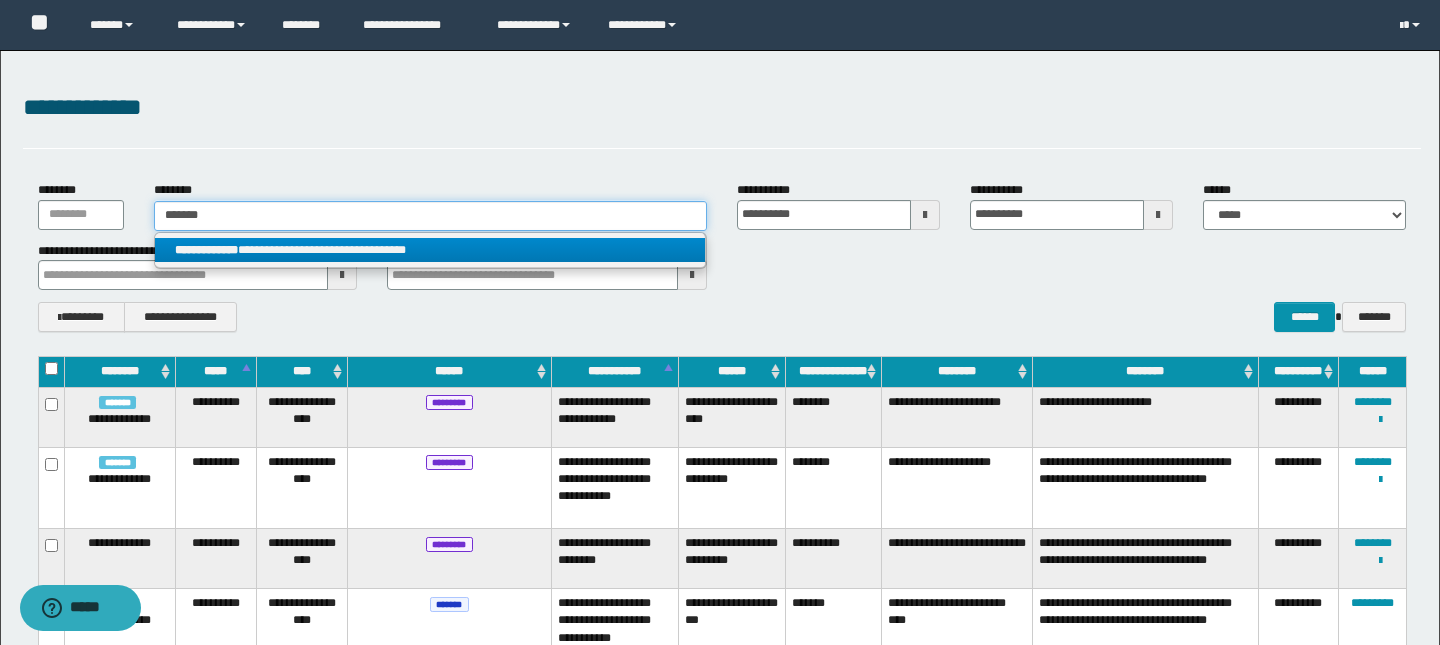 type 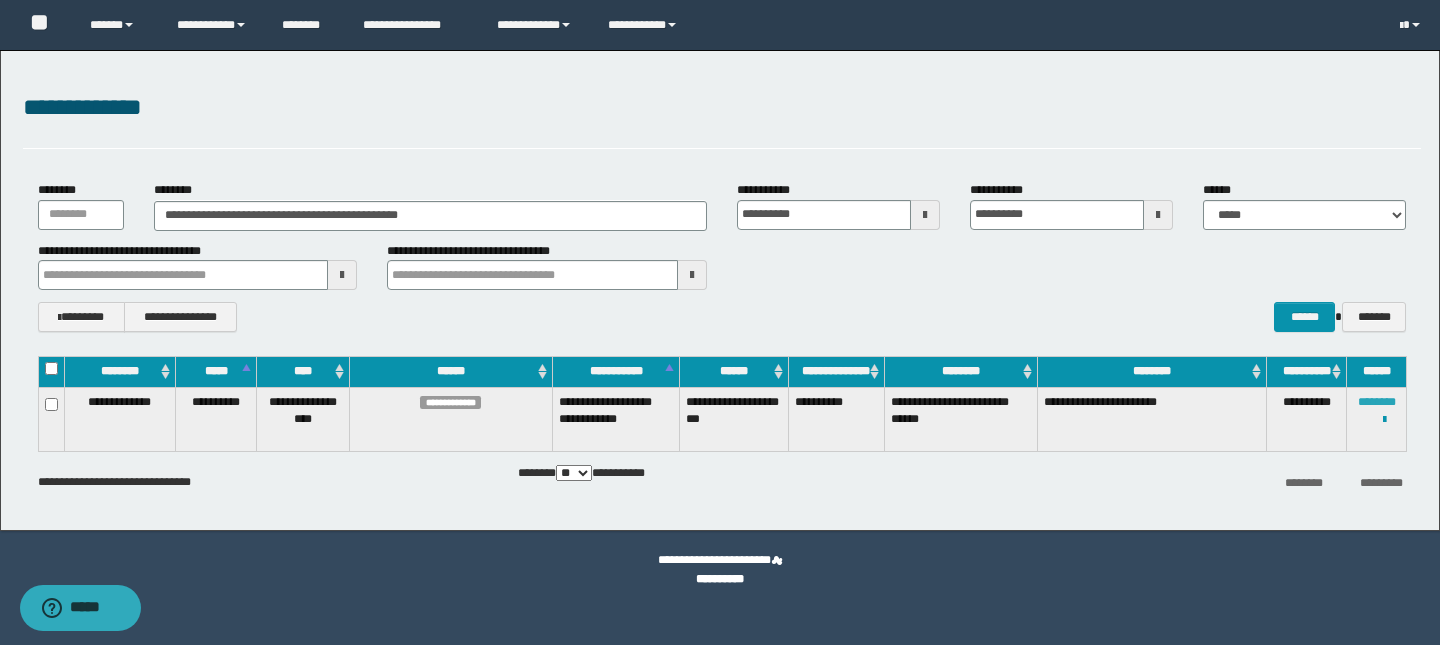 click on "********" at bounding box center (1377, 402) 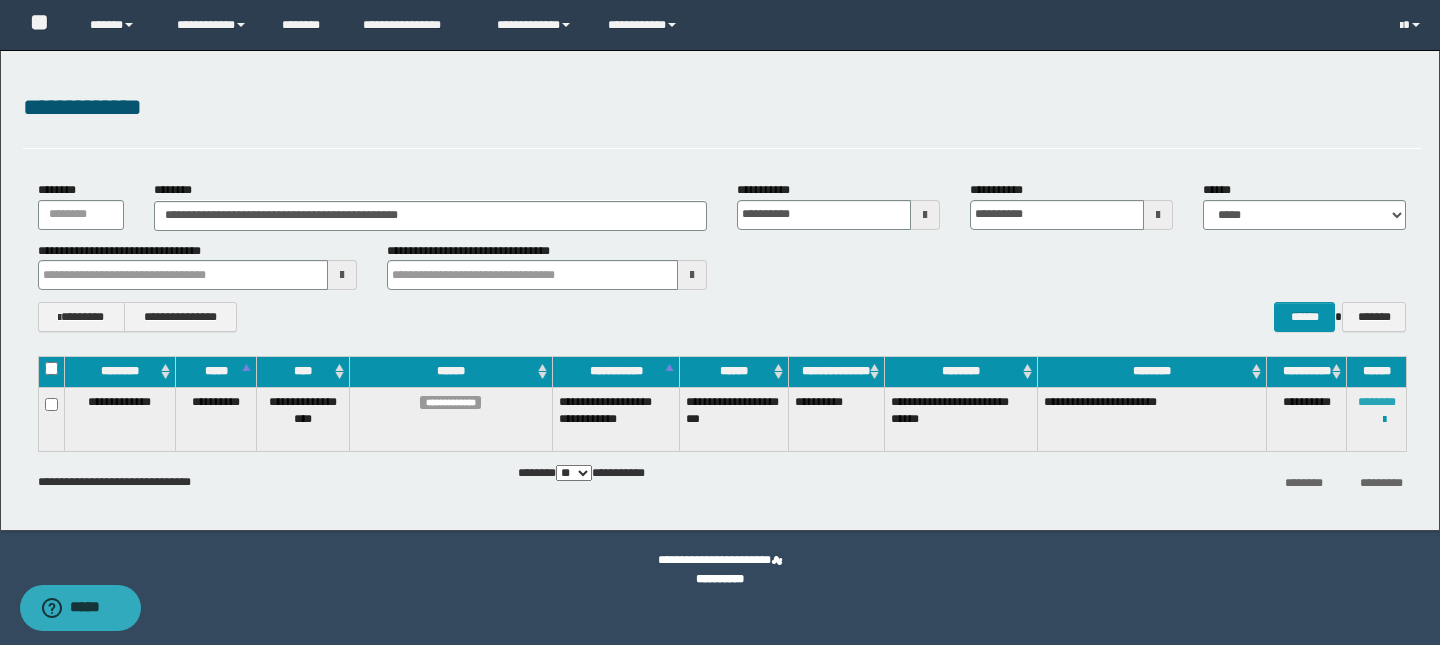 click on "********" at bounding box center (1377, 402) 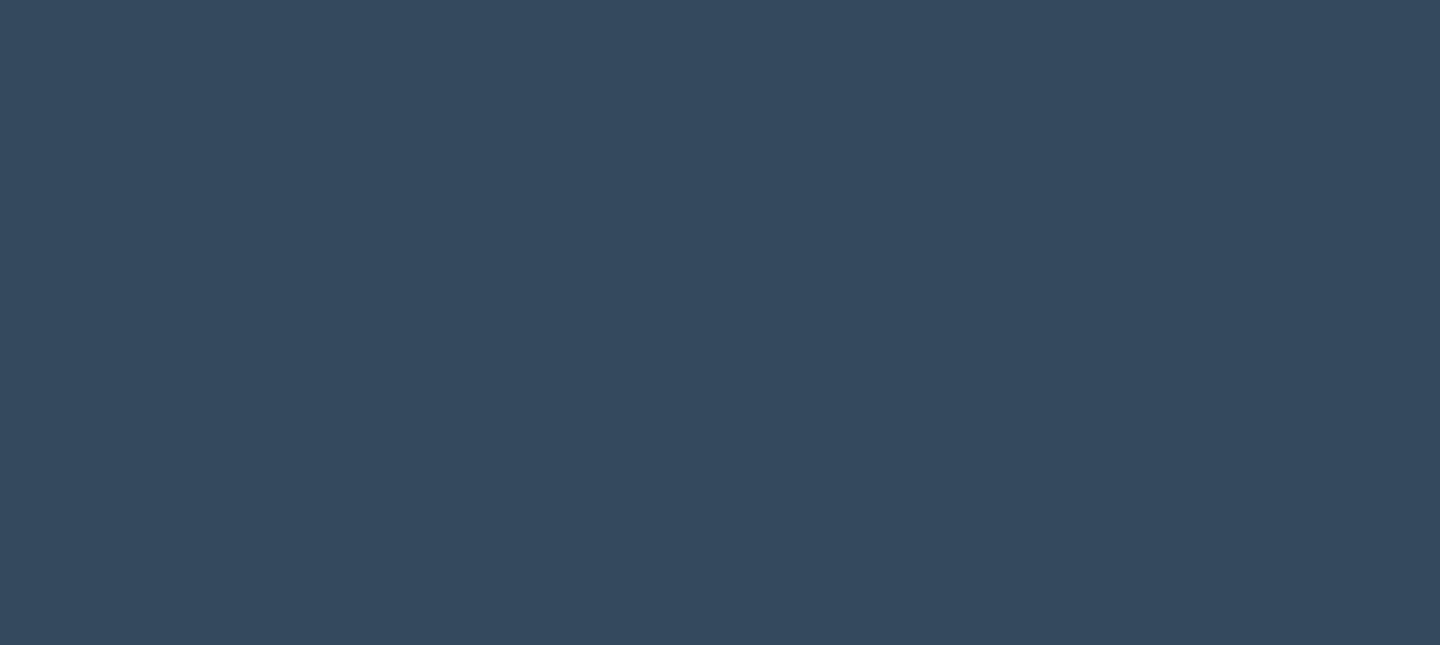 scroll, scrollTop: 0, scrollLeft: 0, axis: both 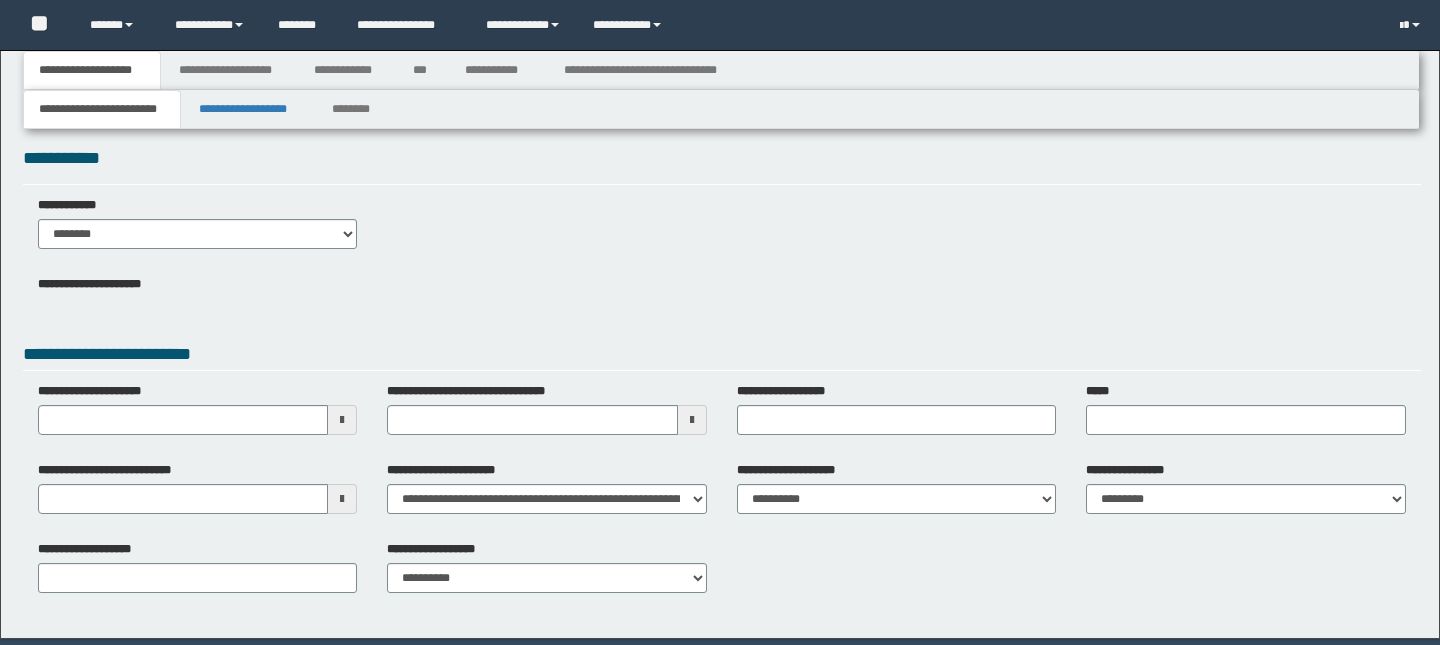 type 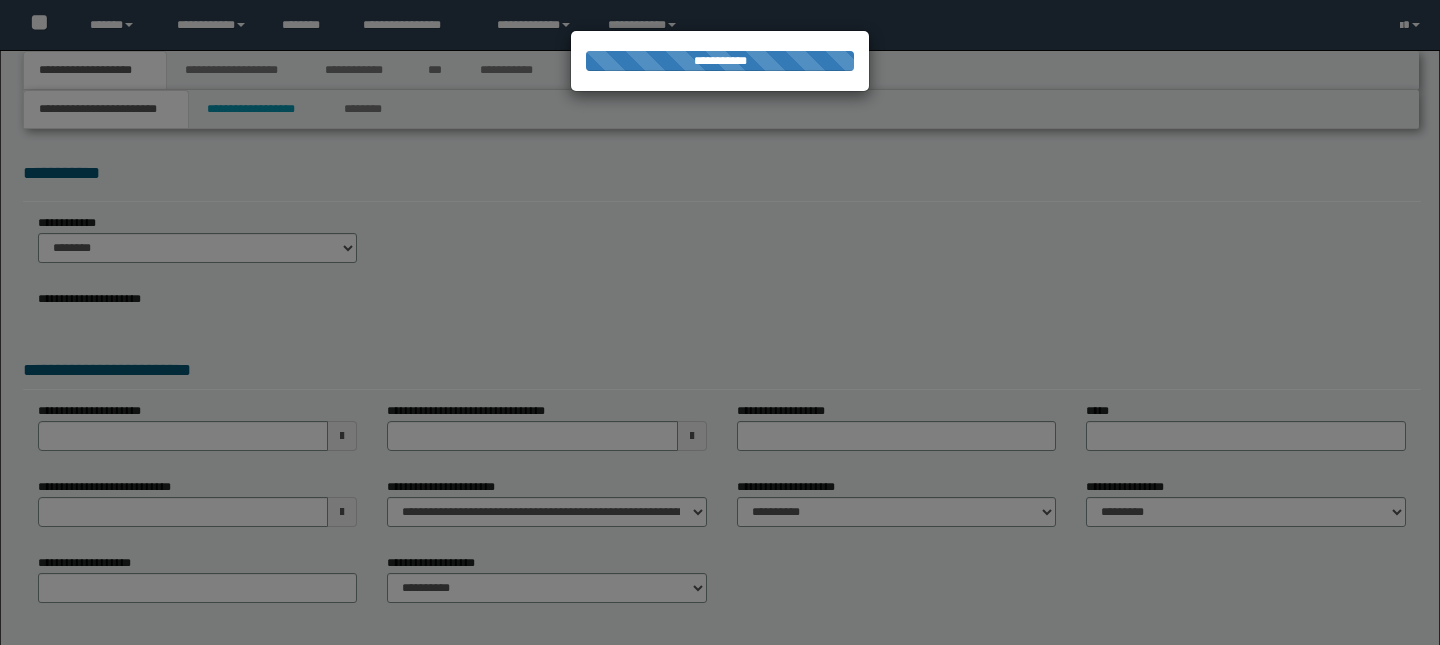 scroll, scrollTop: 0, scrollLeft: 0, axis: both 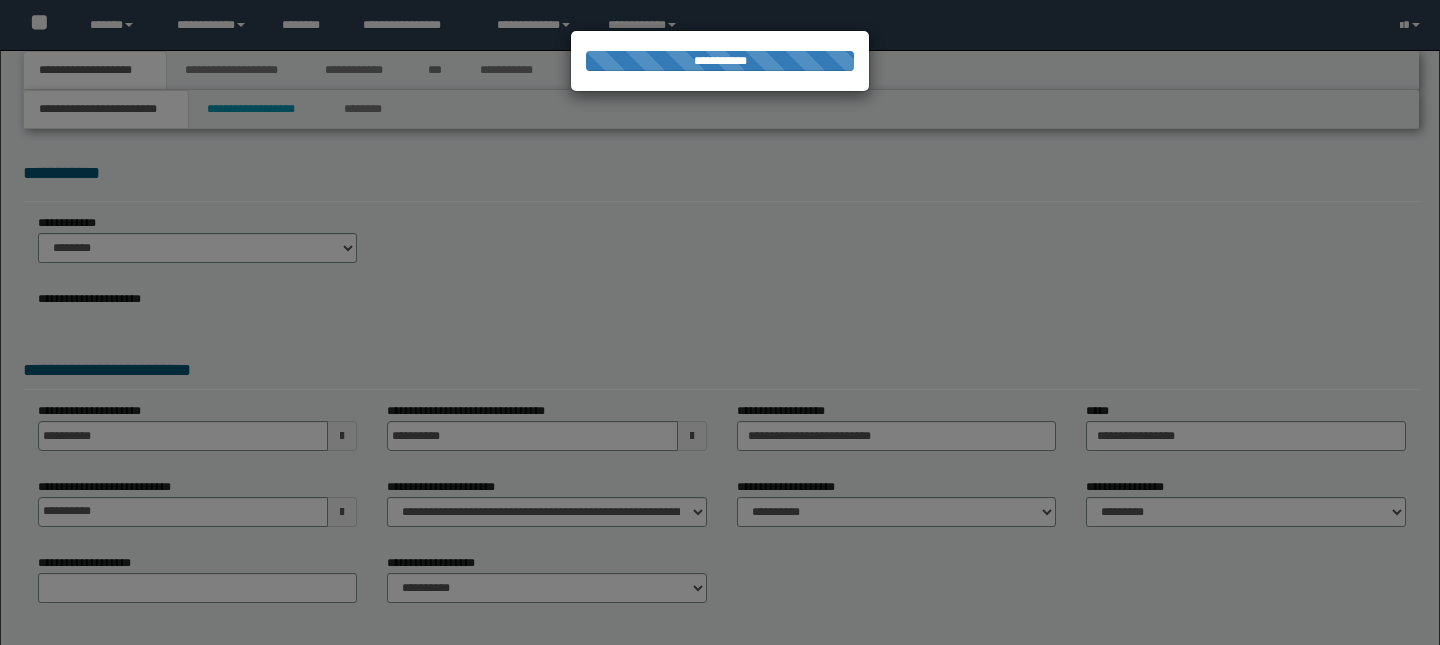 select on "*" 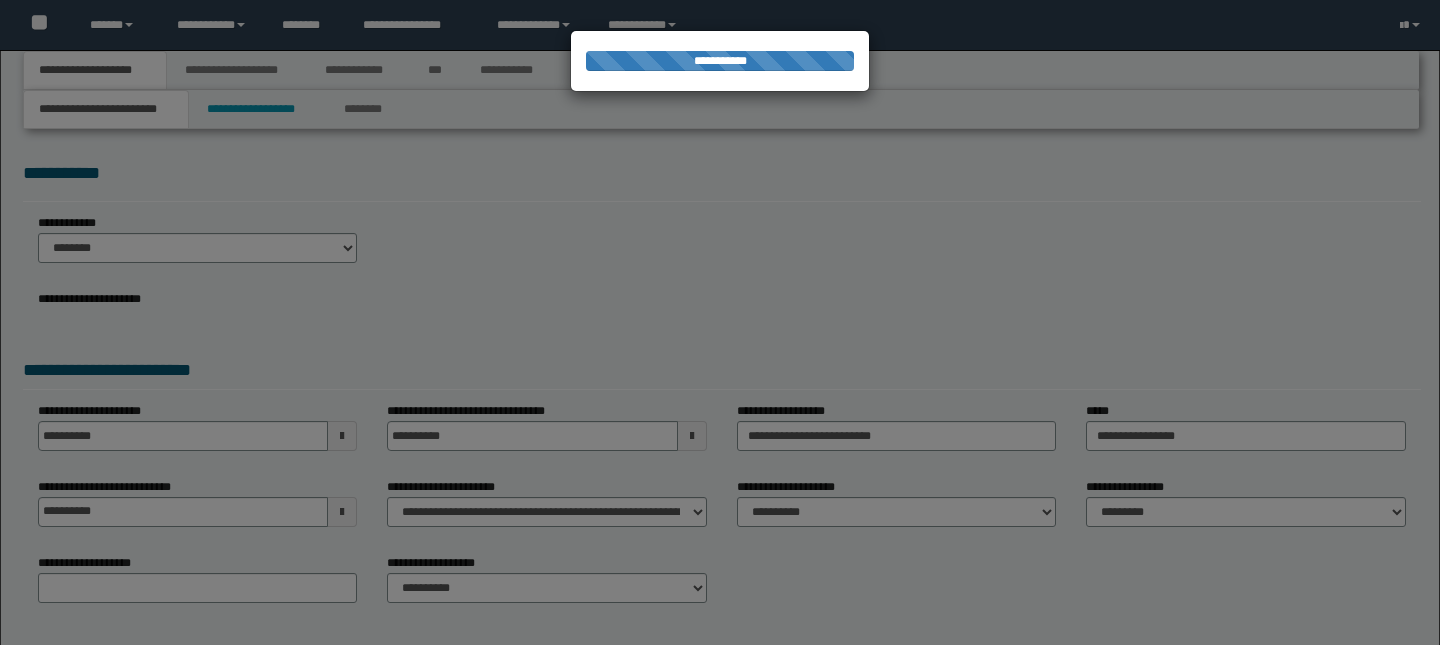 select on "*" 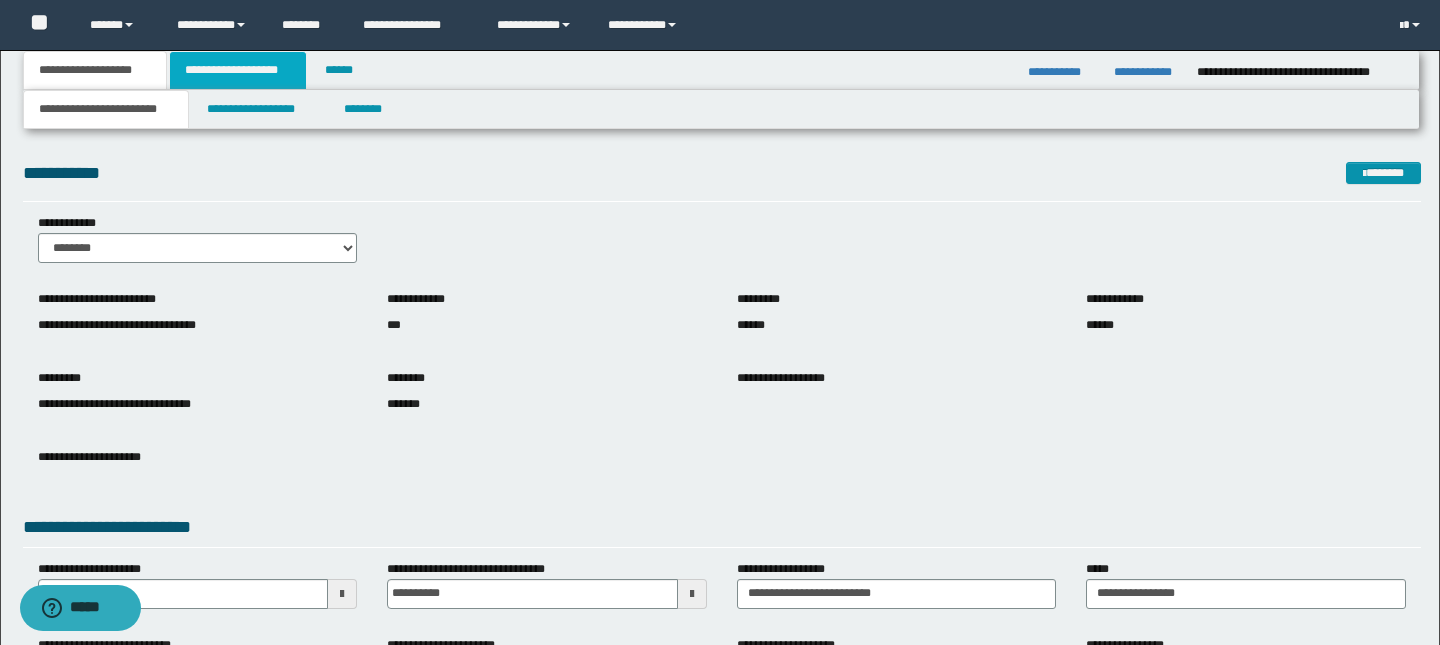 click on "**********" at bounding box center (238, 70) 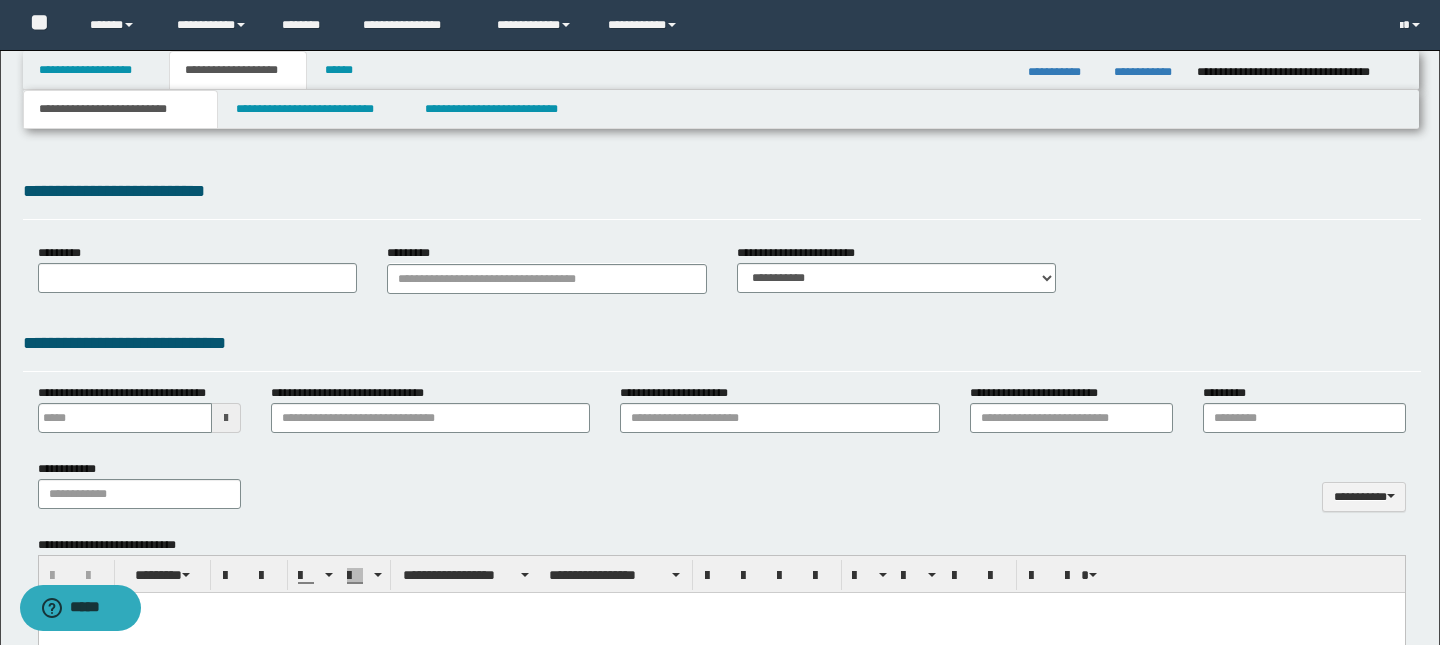 type 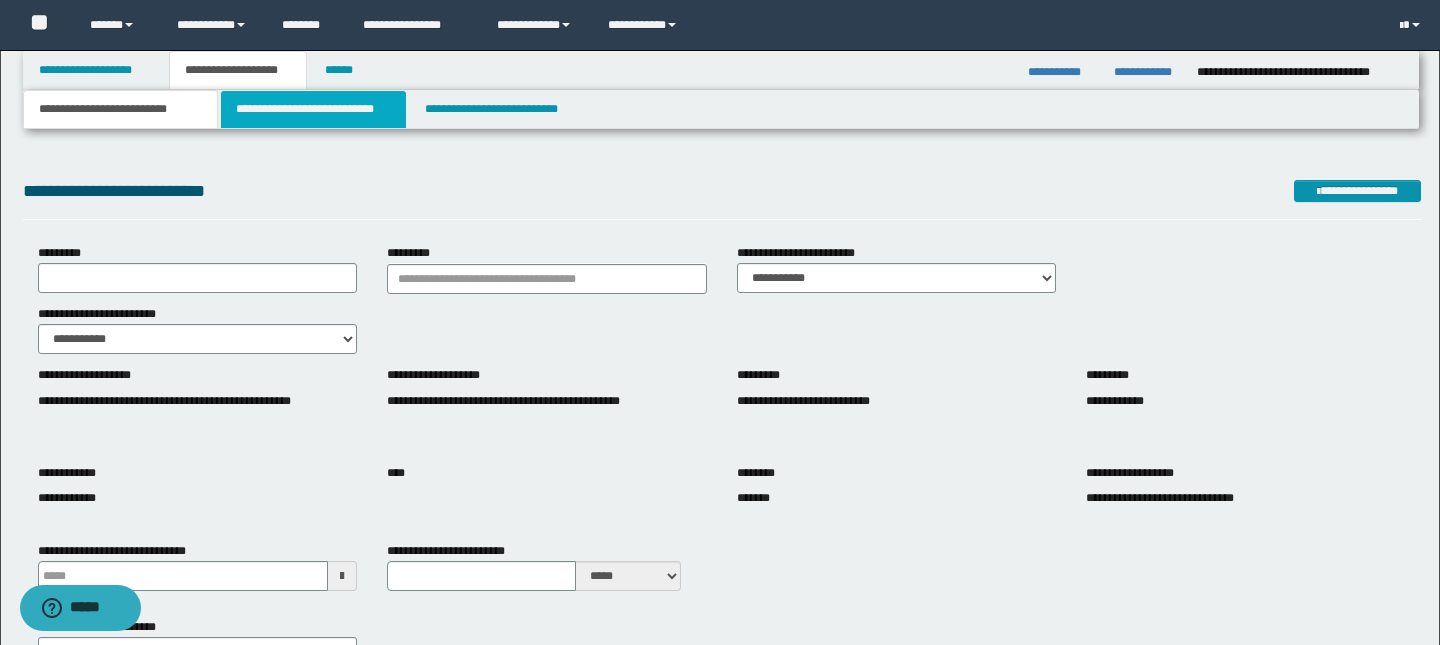 click on "**********" at bounding box center (314, 109) 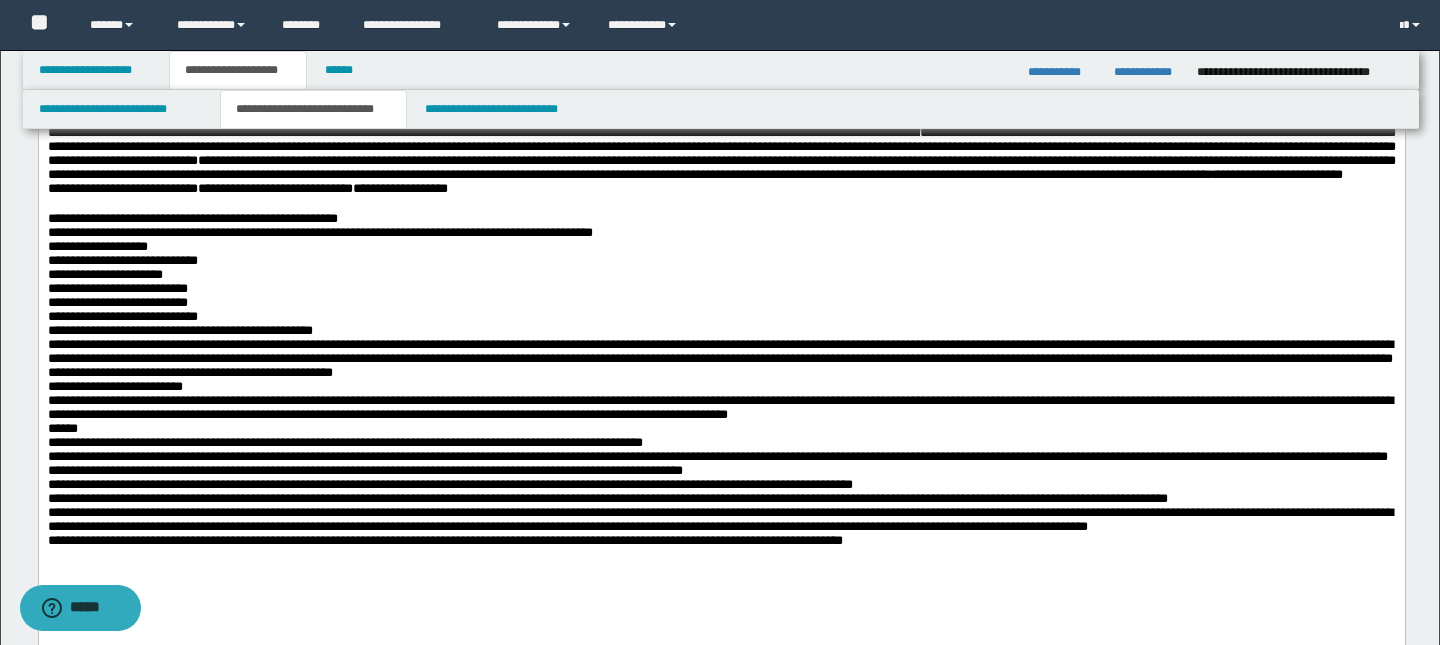 scroll, scrollTop: 0, scrollLeft: 0, axis: both 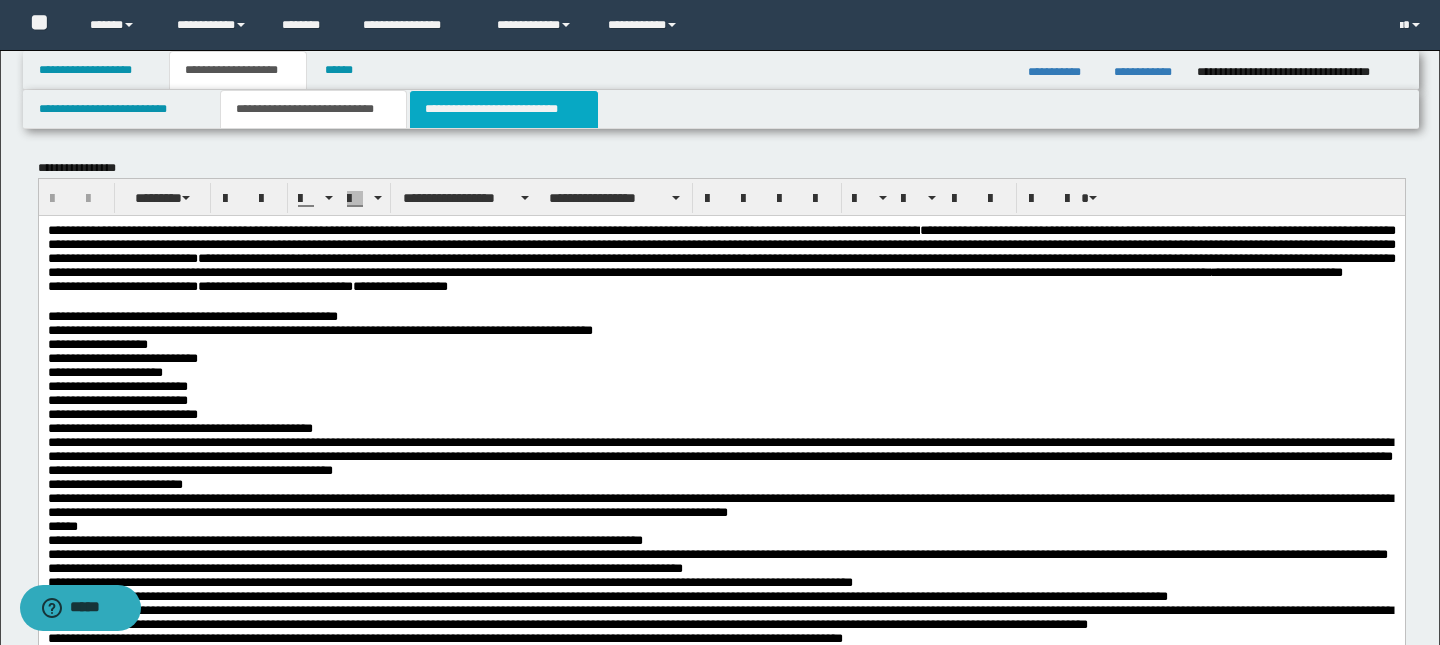 click on "**********" at bounding box center (504, 109) 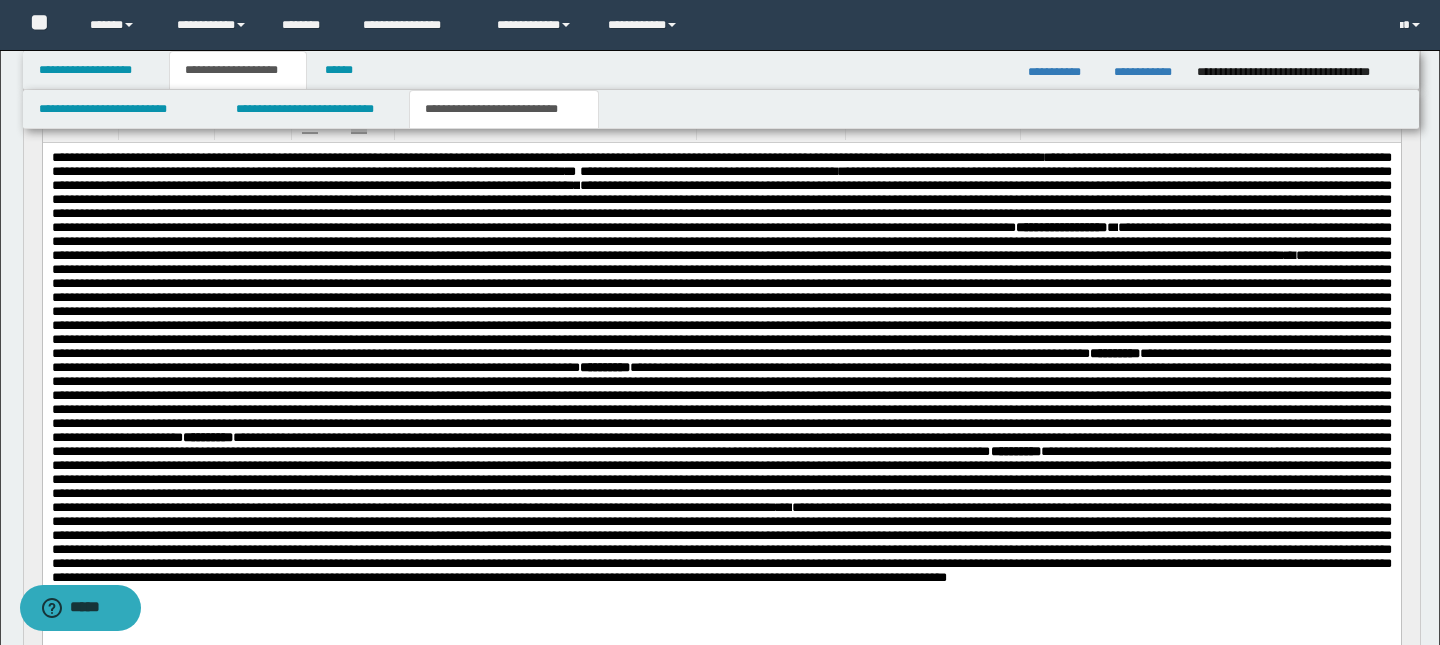 scroll, scrollTop: 2148, scrollLeft: 0, axis: vertical 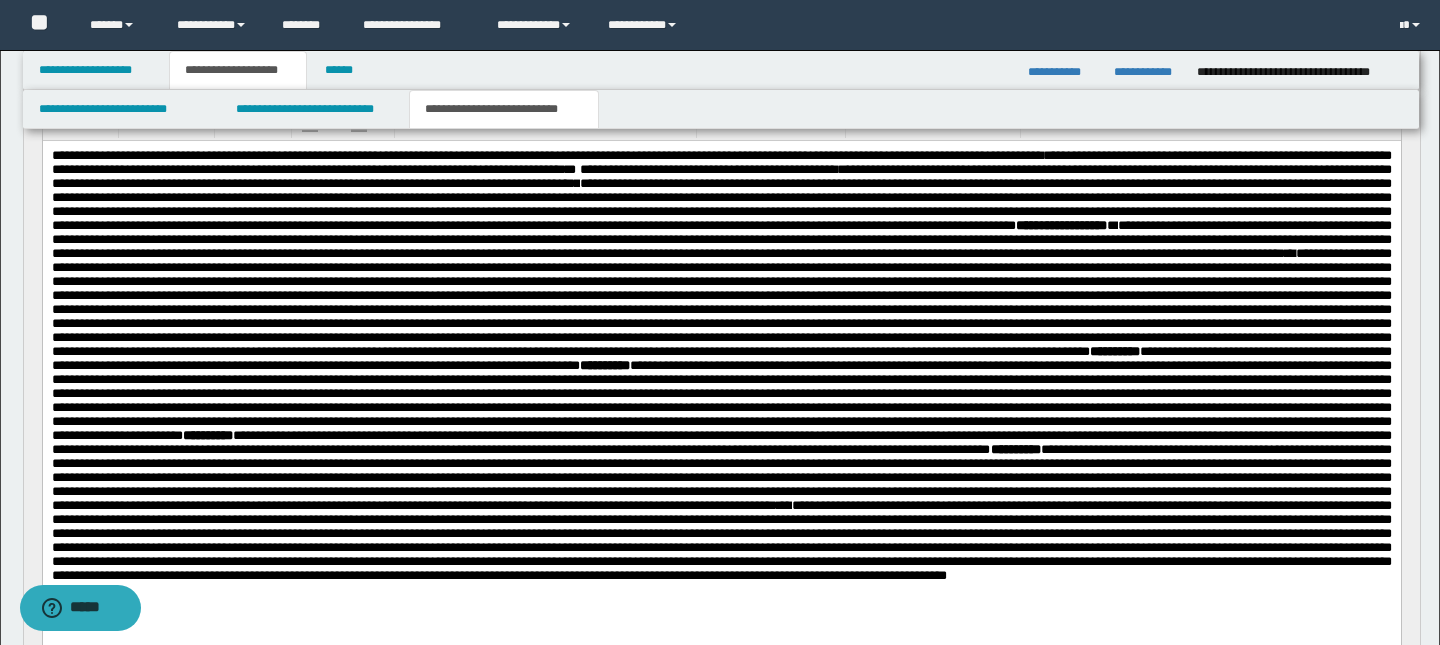 click on "**********" at bounding box center [721, 175] 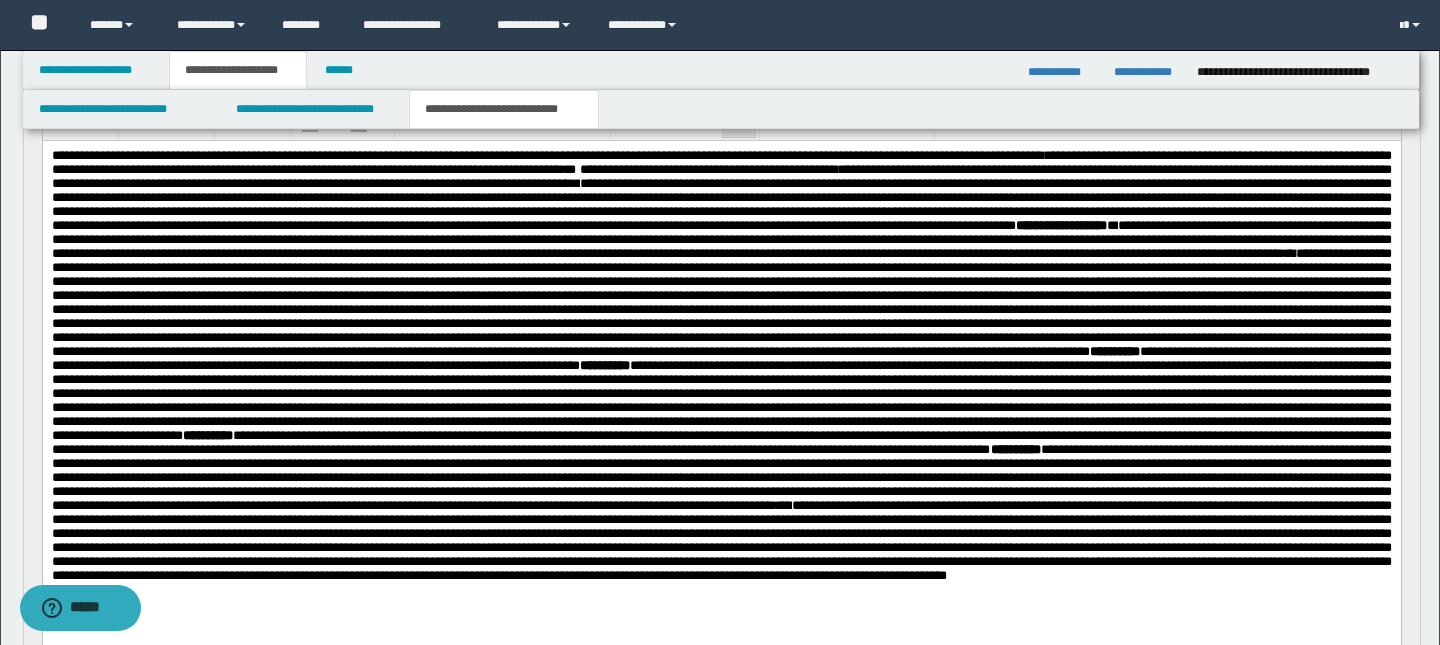 type 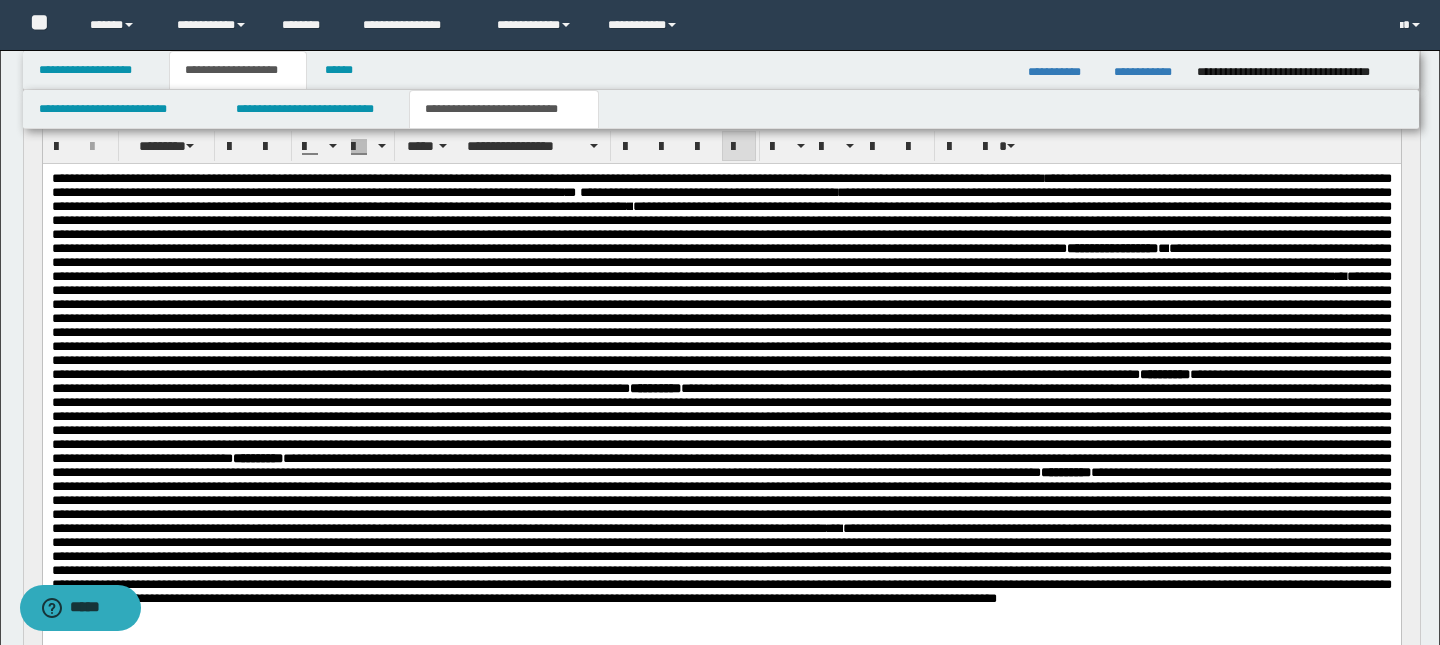 scroll, scrollTop: 2134, scrollLeft: 0, axis: vertical 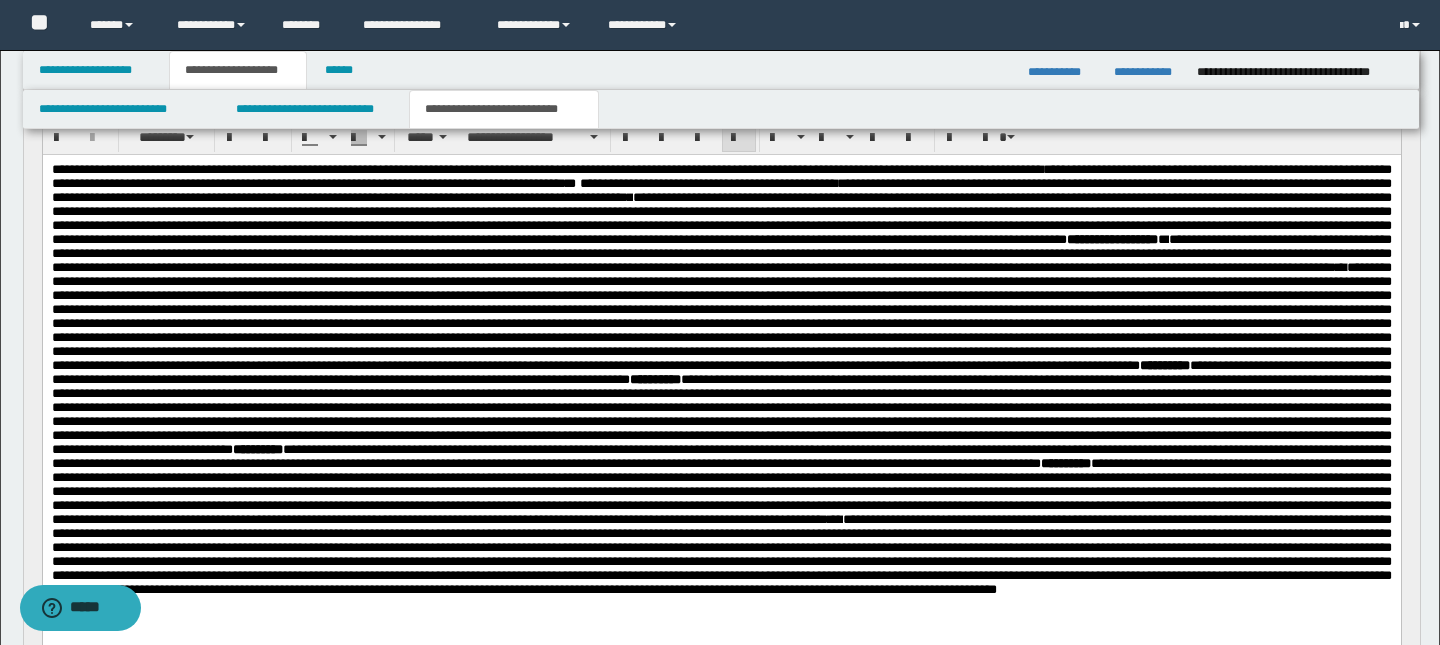 click on "**********" at bounding box center [721, 189] 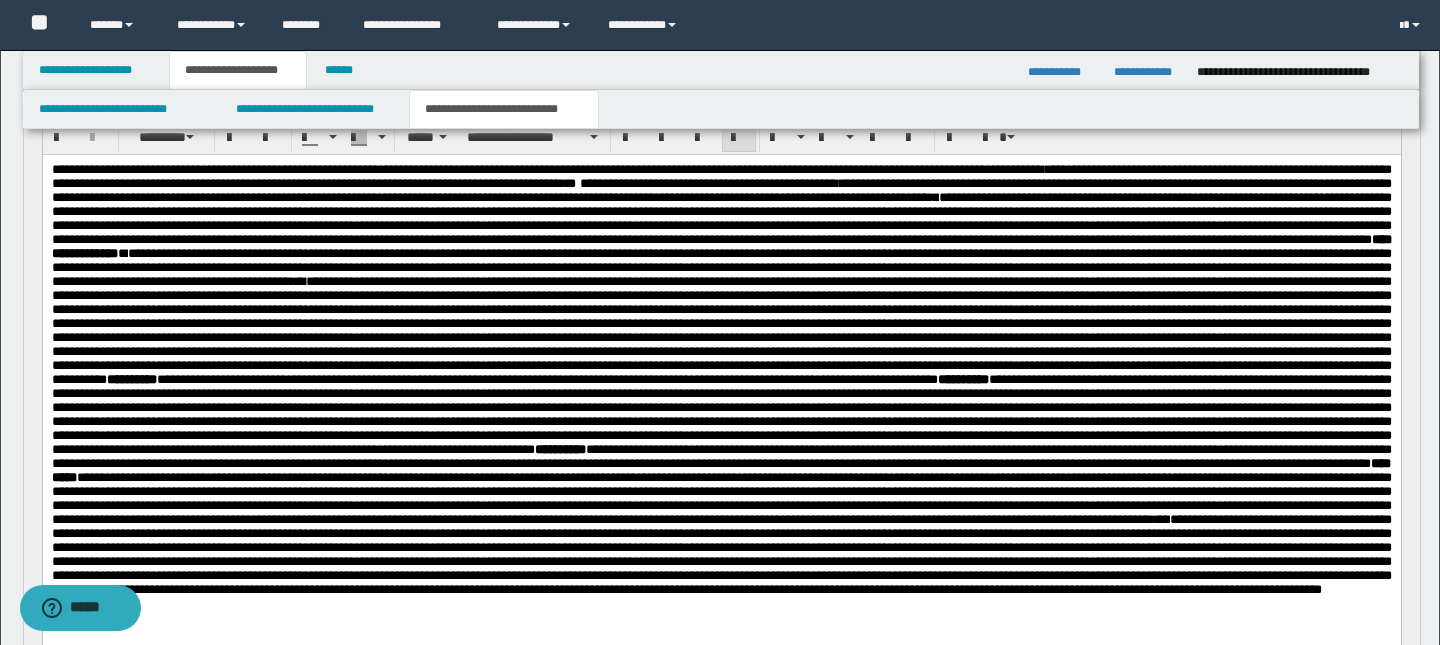 click on "**********" at bounding box center [721, 189] 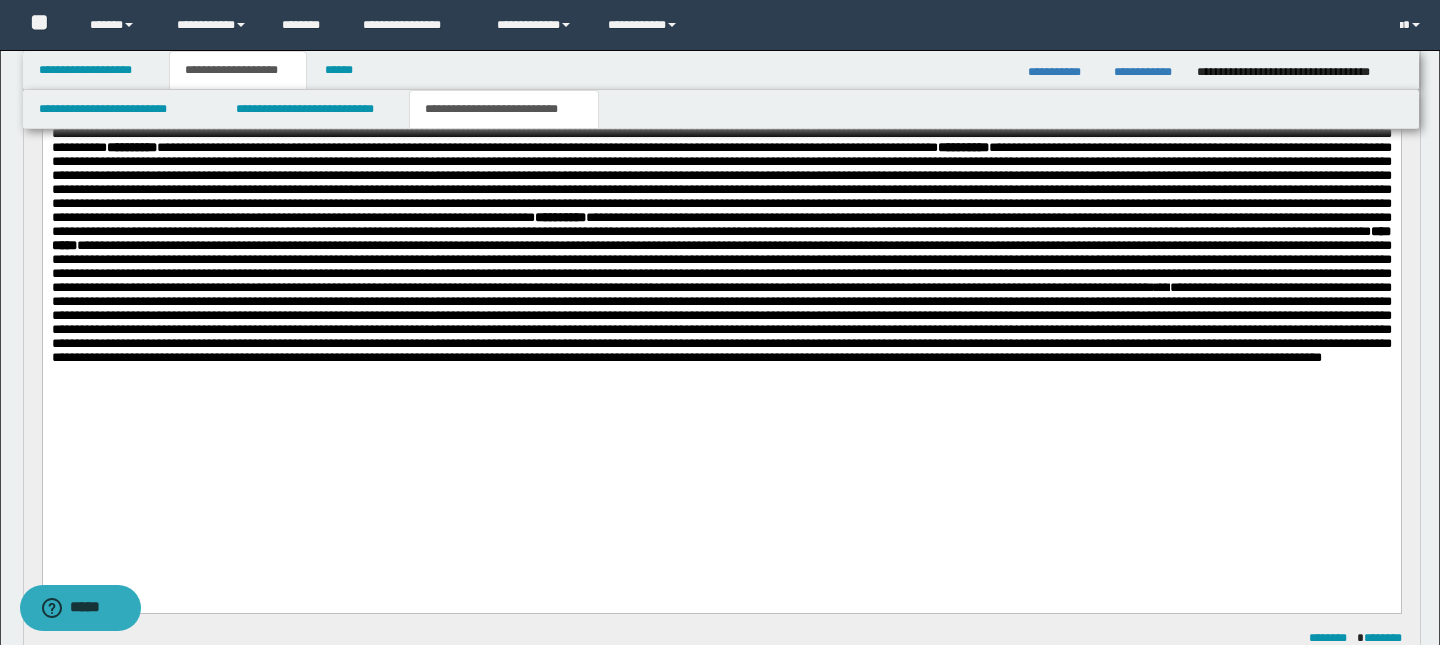 scroll, scrollTop: 2367, scrollLeft: 0, axis: vertical 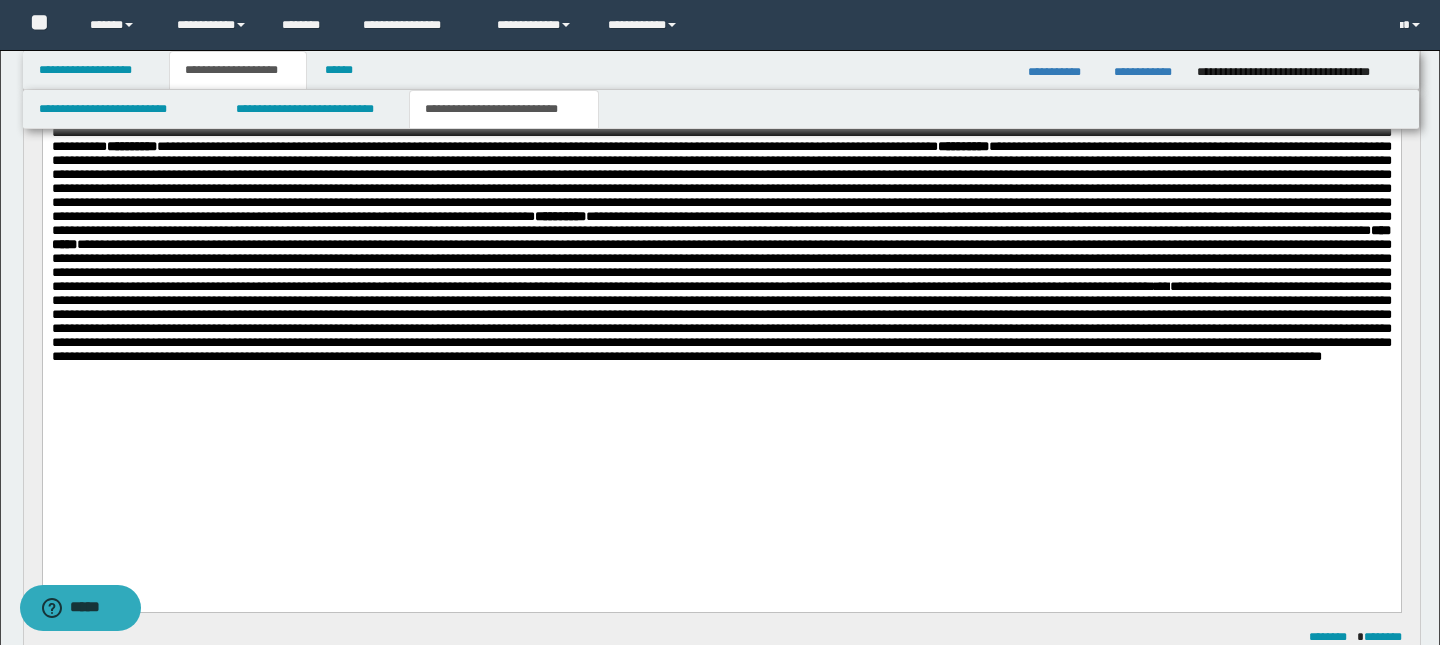 click at bounding box center (721, 321) 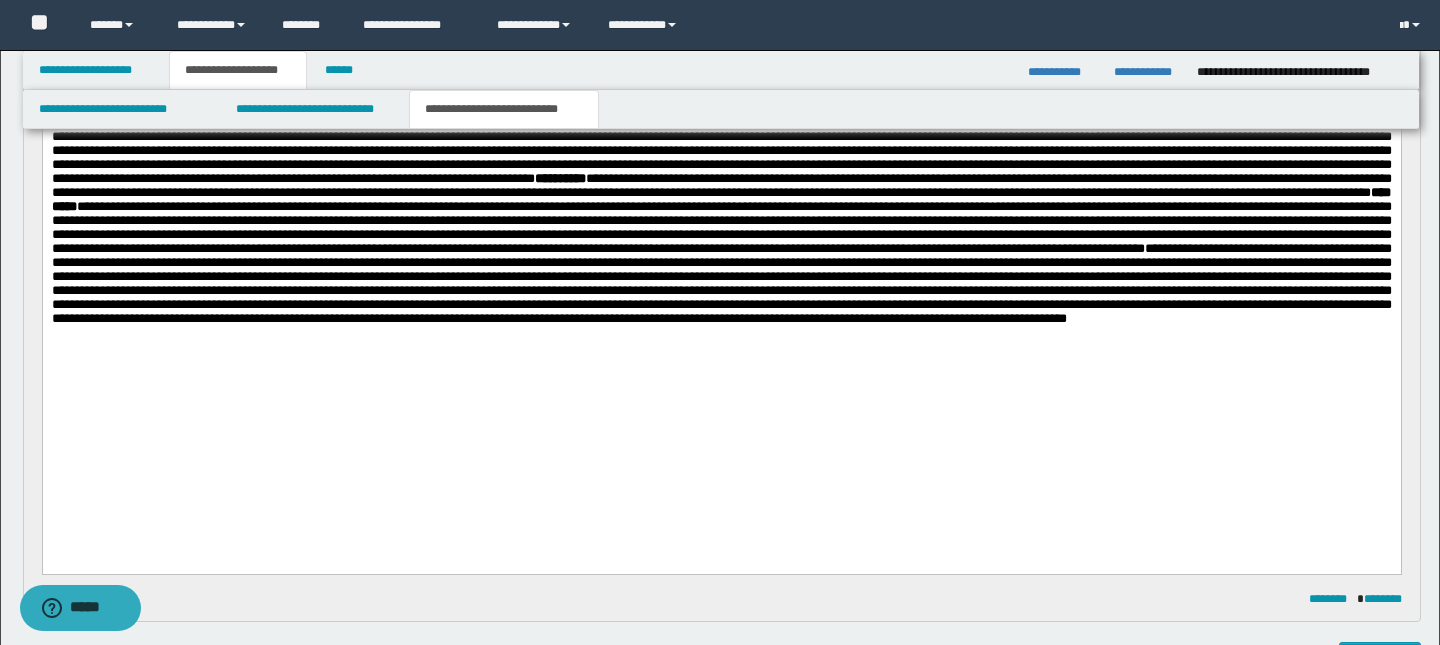 scroll, scrollTop: 2407, scrollLeft: 0, axis: vertical 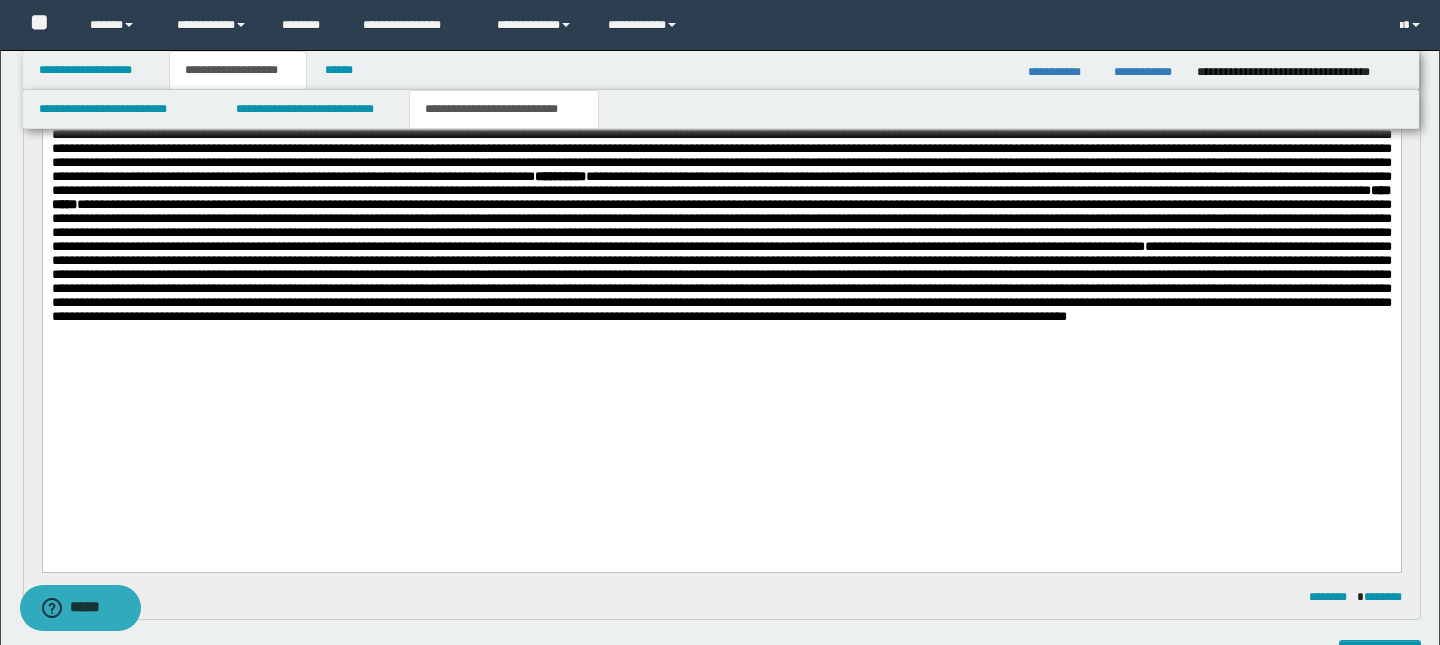 click at bounding box center (721, 281) 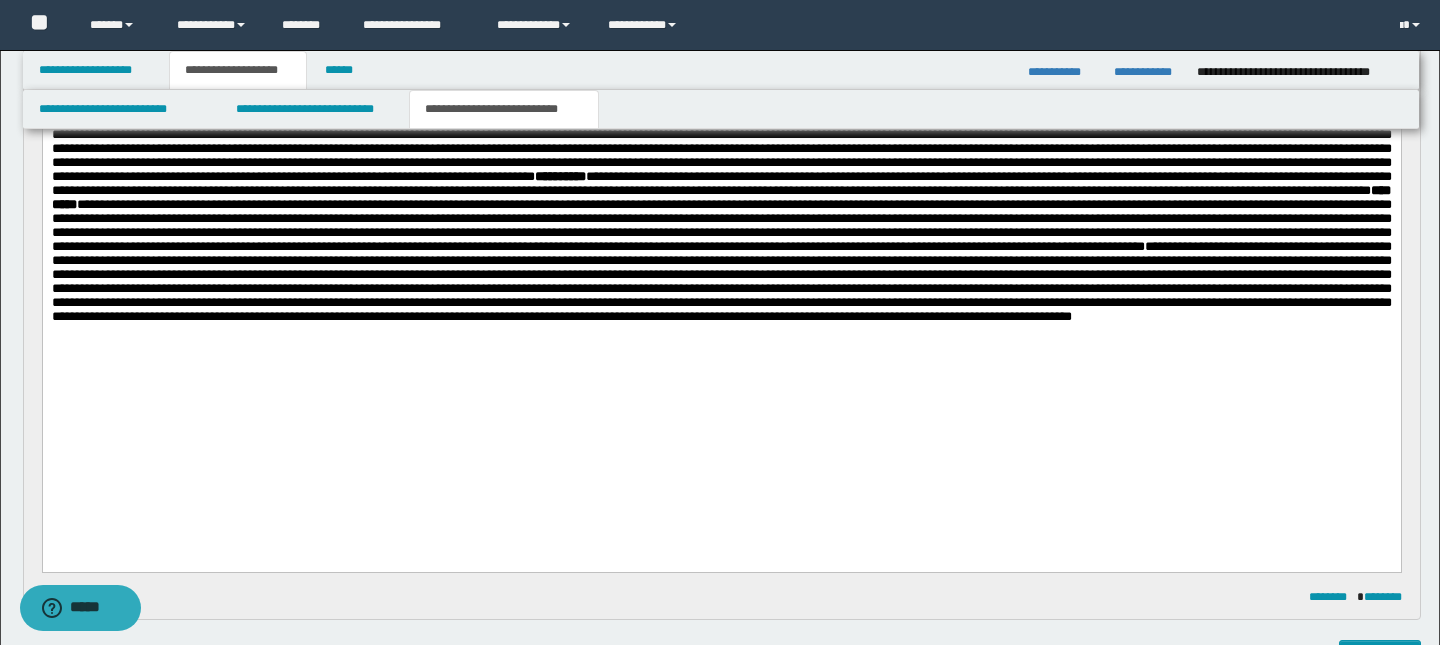 click at bounding box center (721, 281) 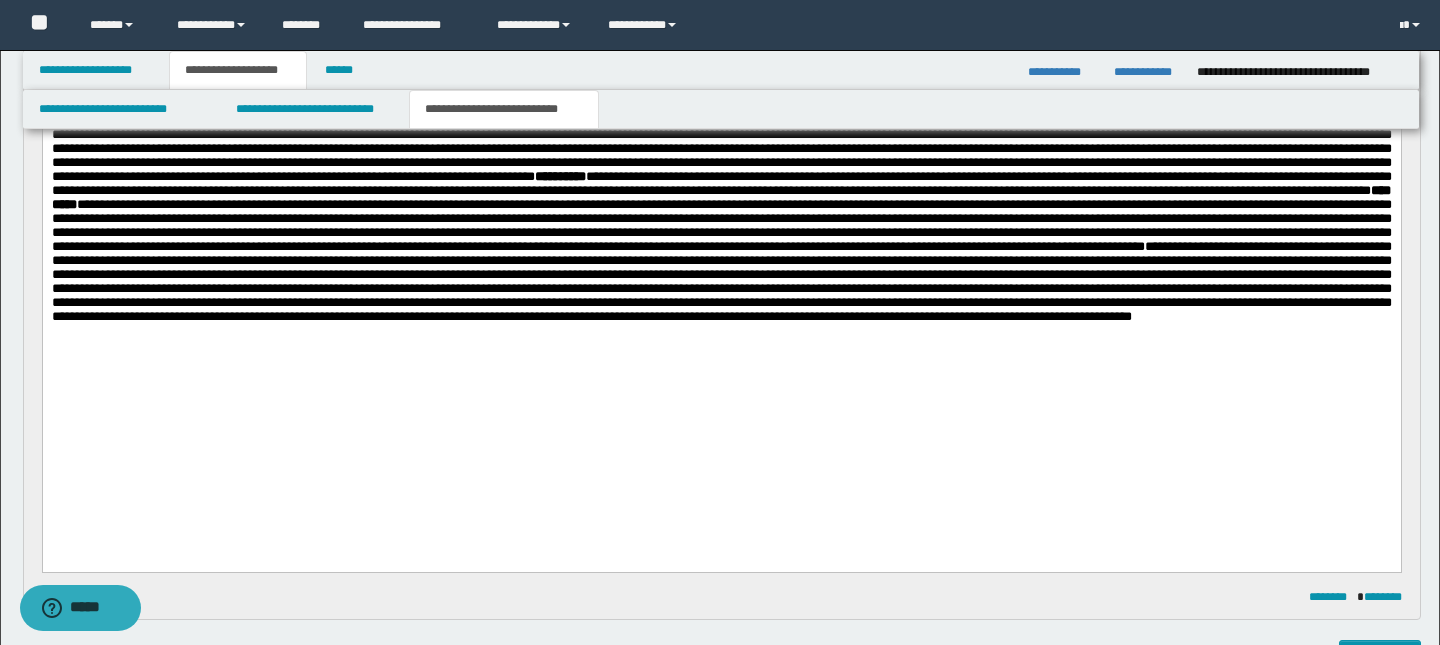 click at bounding box center [721, 281] 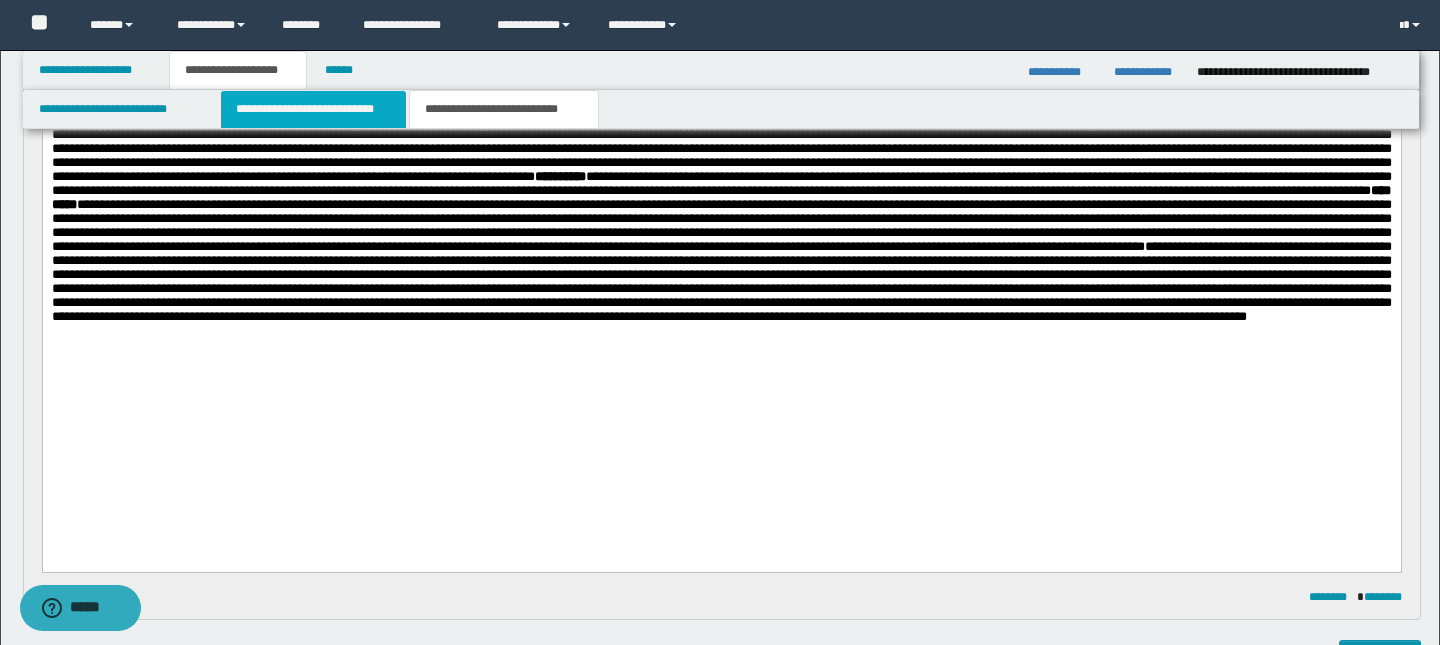 click on "**********" at bounding box center (314, 109) 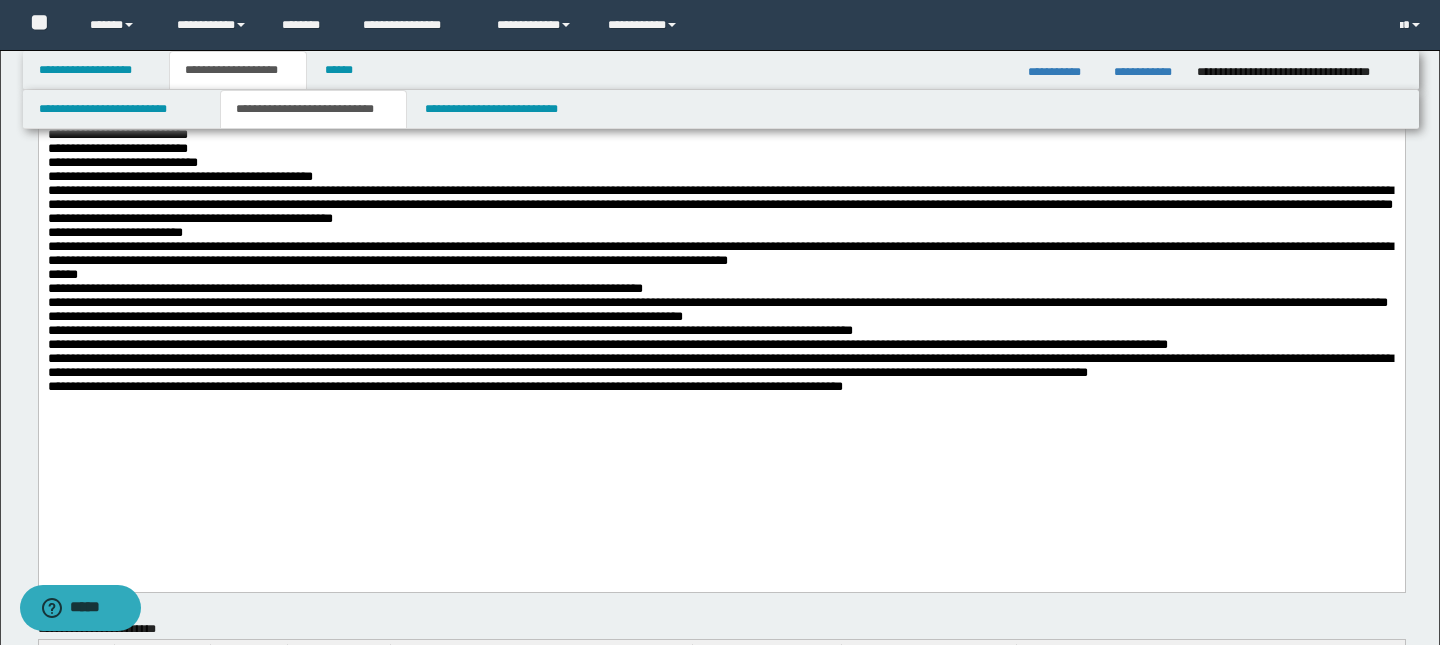 scroll, scrollTop: 0, scrollLeft: 0, axis: both 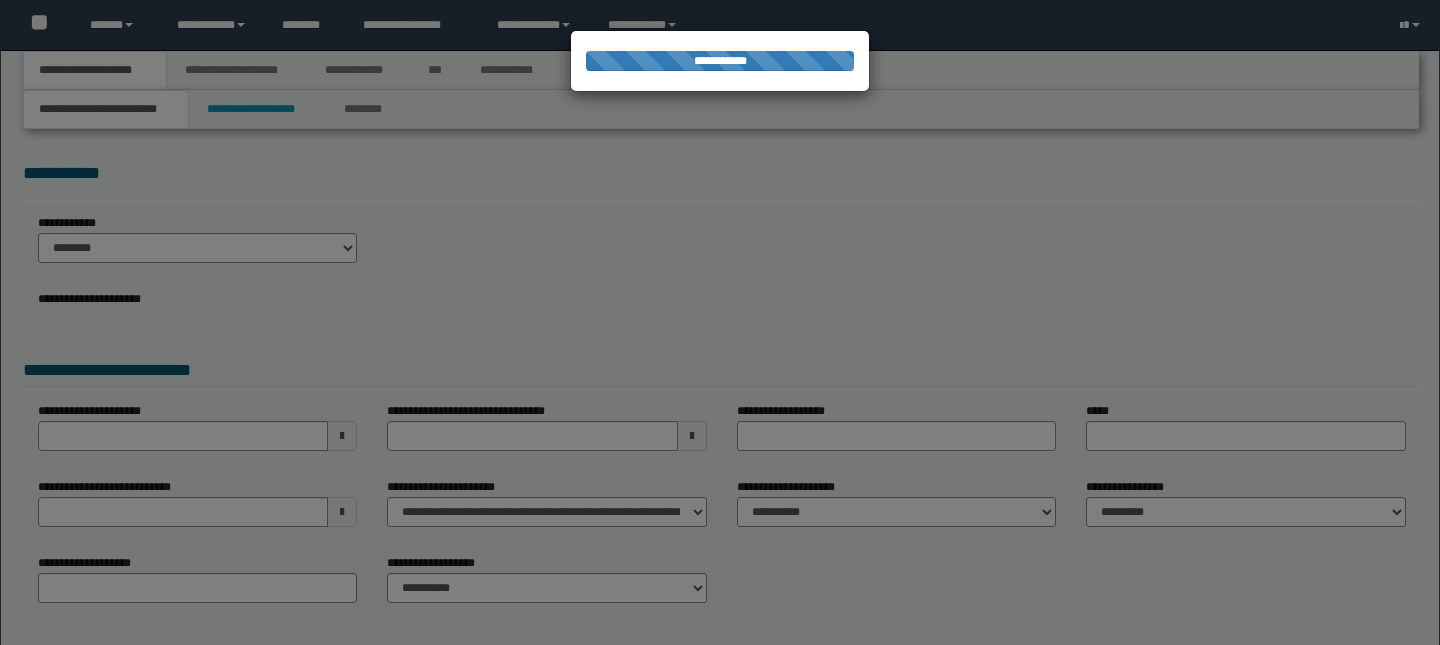 type on "**********" 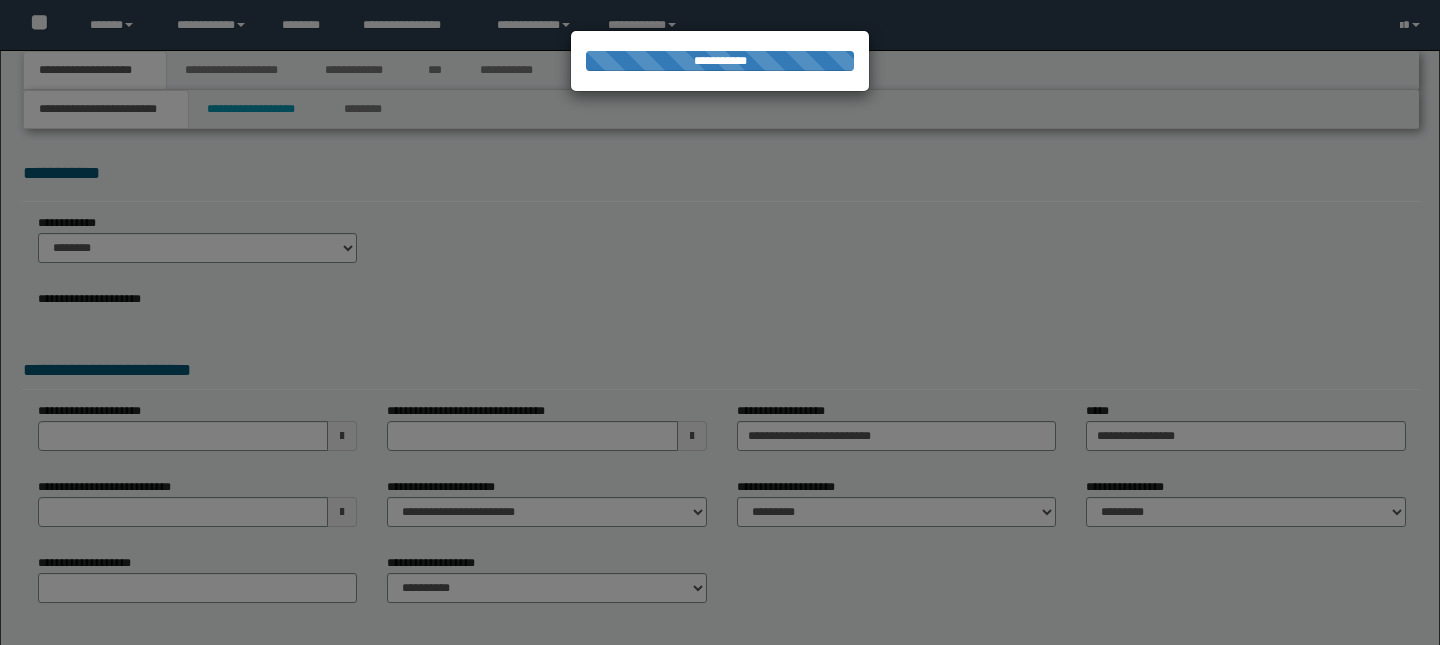 type on "**********" 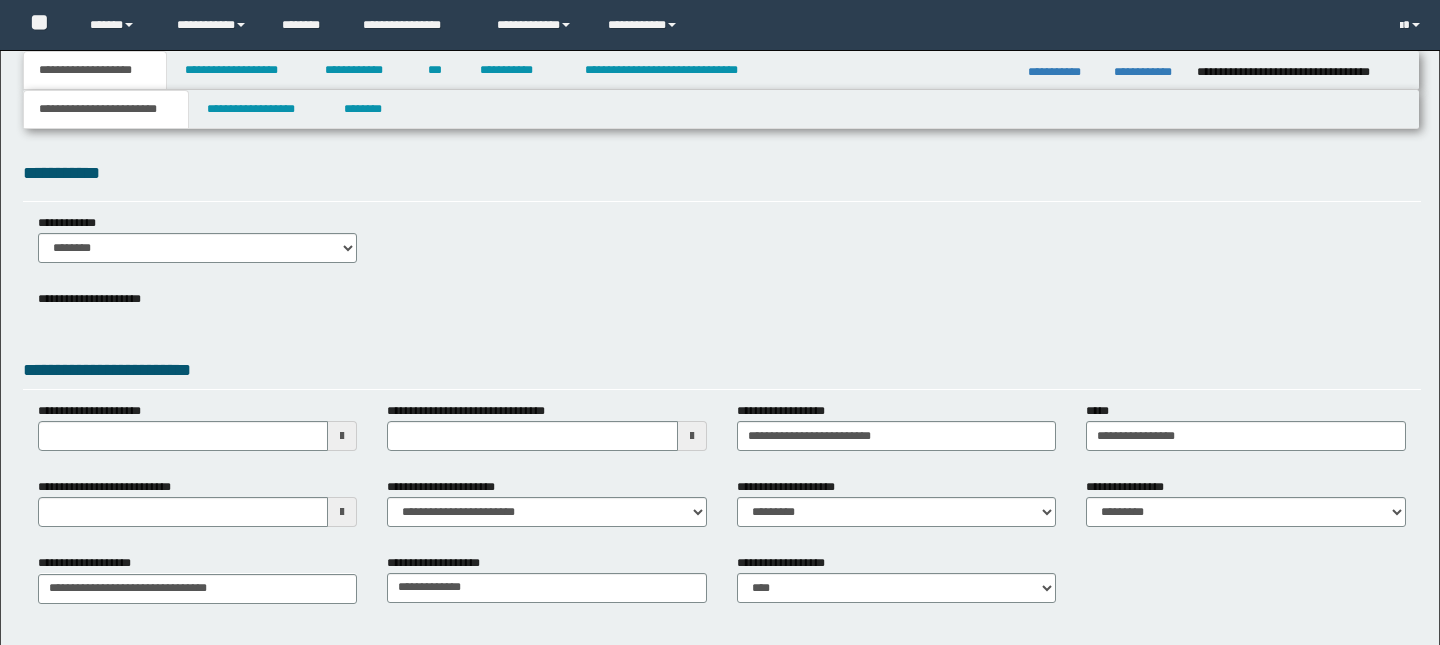 scroll, scrollTop: 0, scrollLeft: 0, axis: both 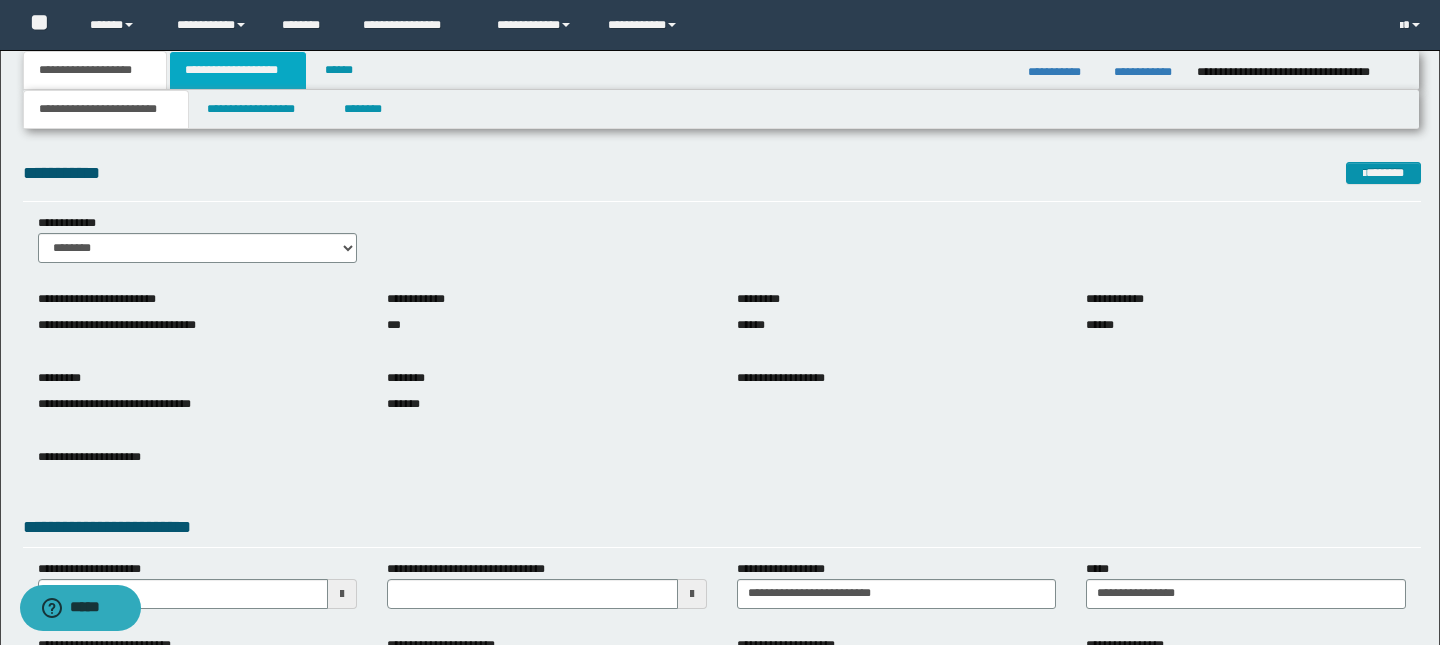 click on "**********" at bounding box center (238, 70) 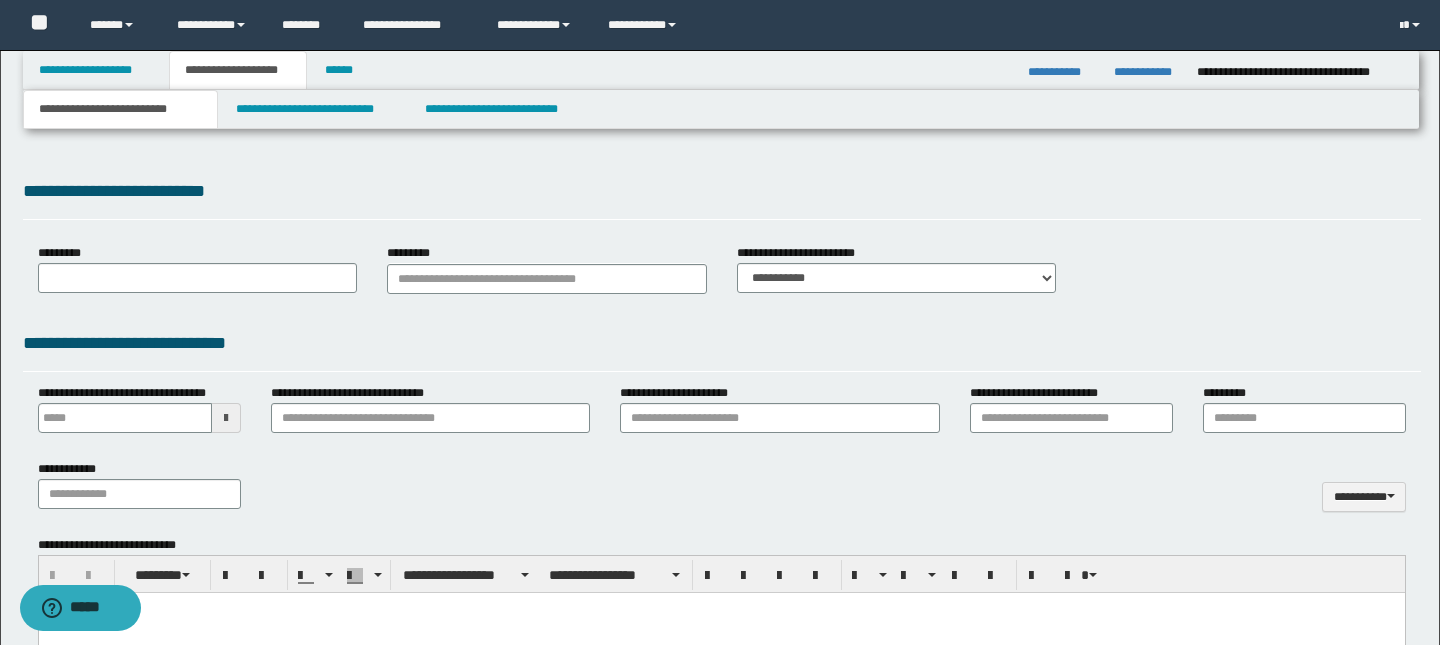 scroll, scrollTop: 0, scrollLeft: 0, axis: both 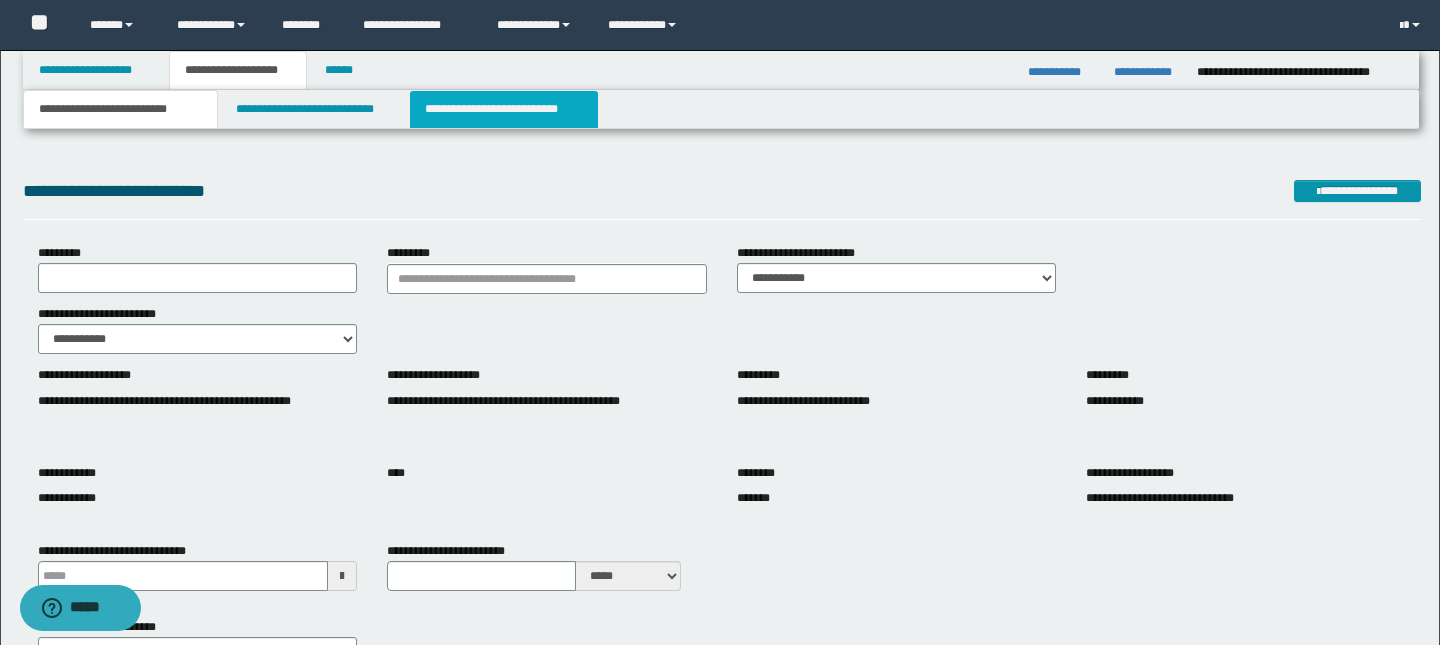 click on "**********" at bounding box center (504, 109) 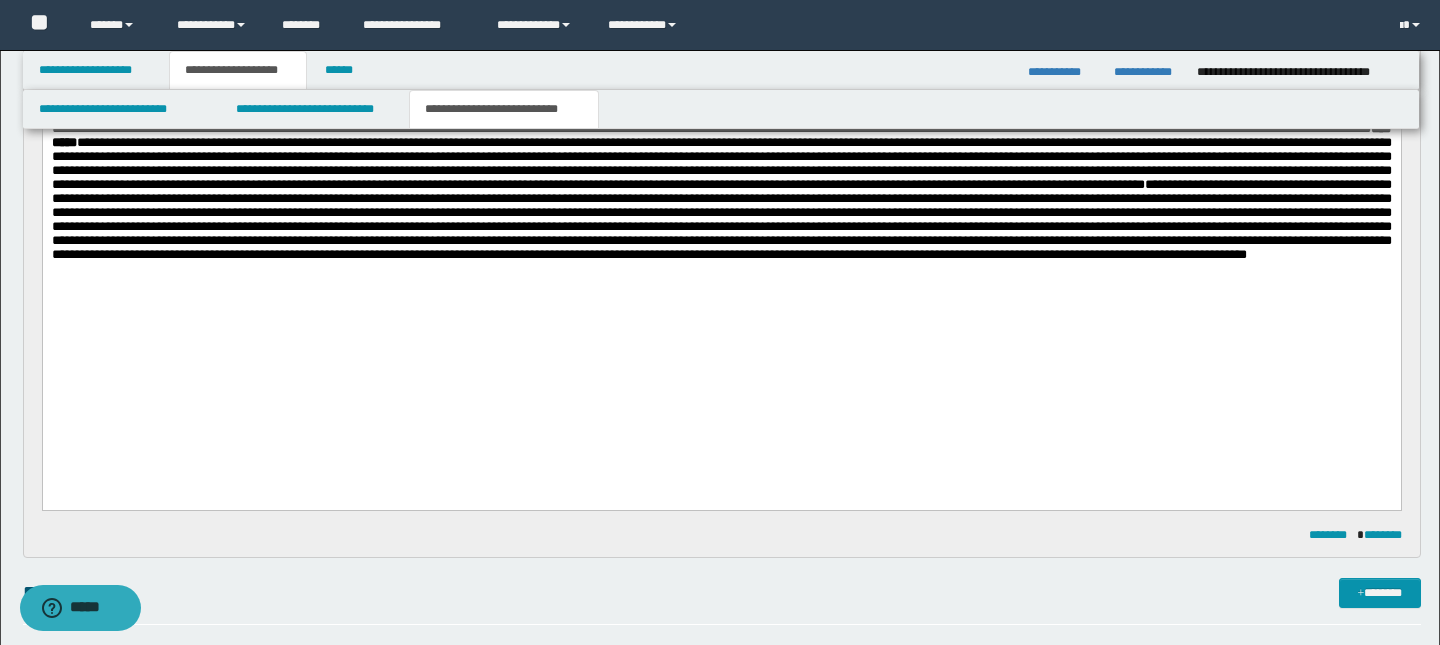 scroll, scrollTop: 2486, scrollLeft: 0, axis: vertical 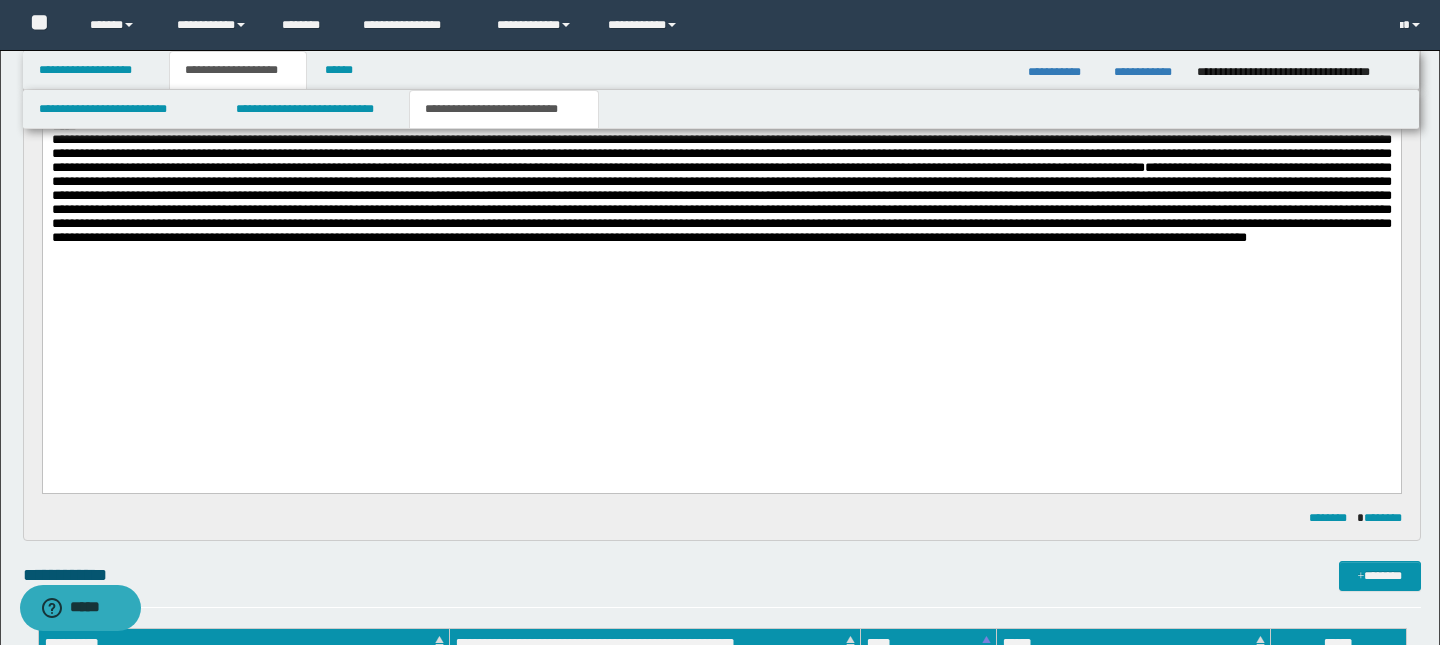 click at bounding box center (721, 202) 